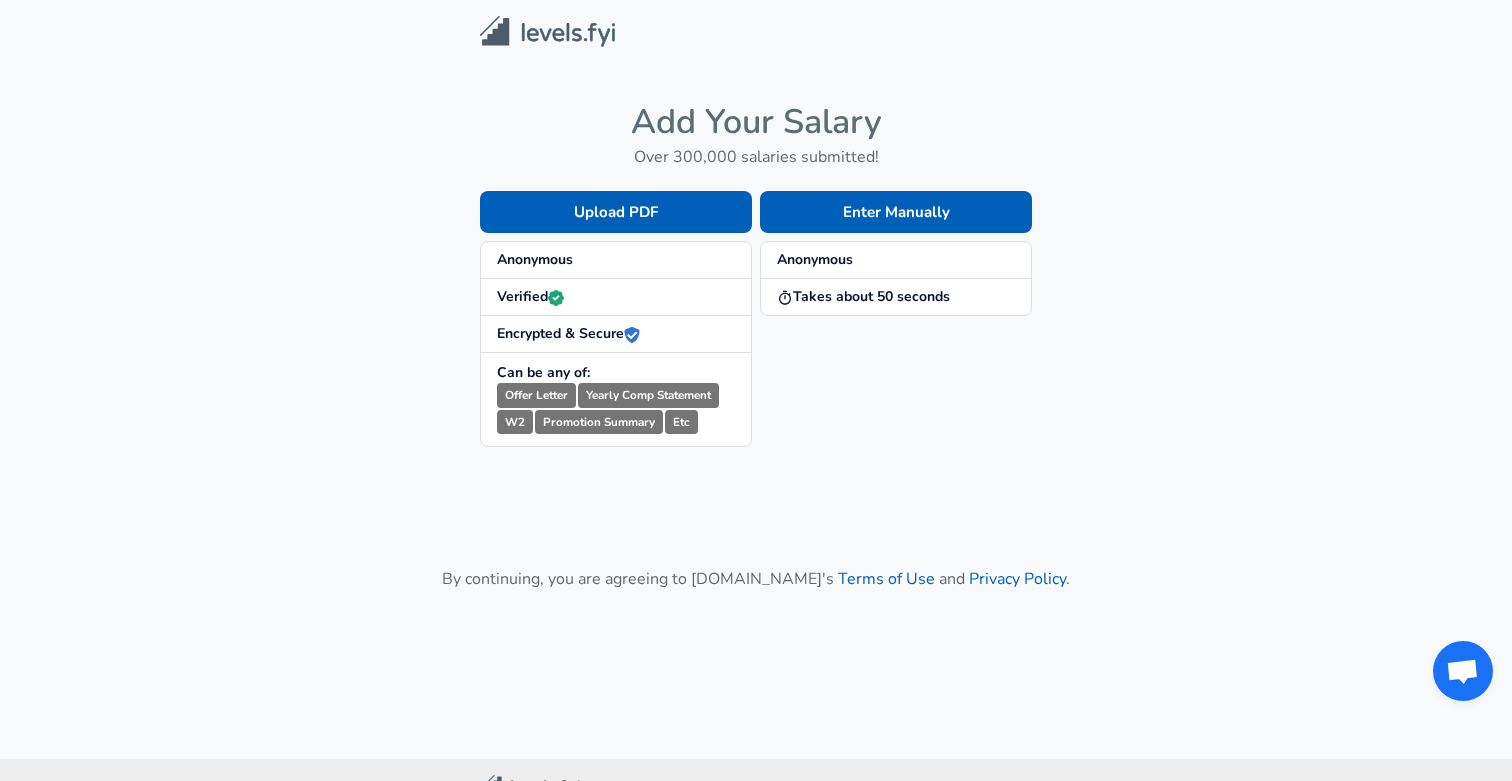 scroll, scrollTop: 0, scrollLeft: 0, axis: both 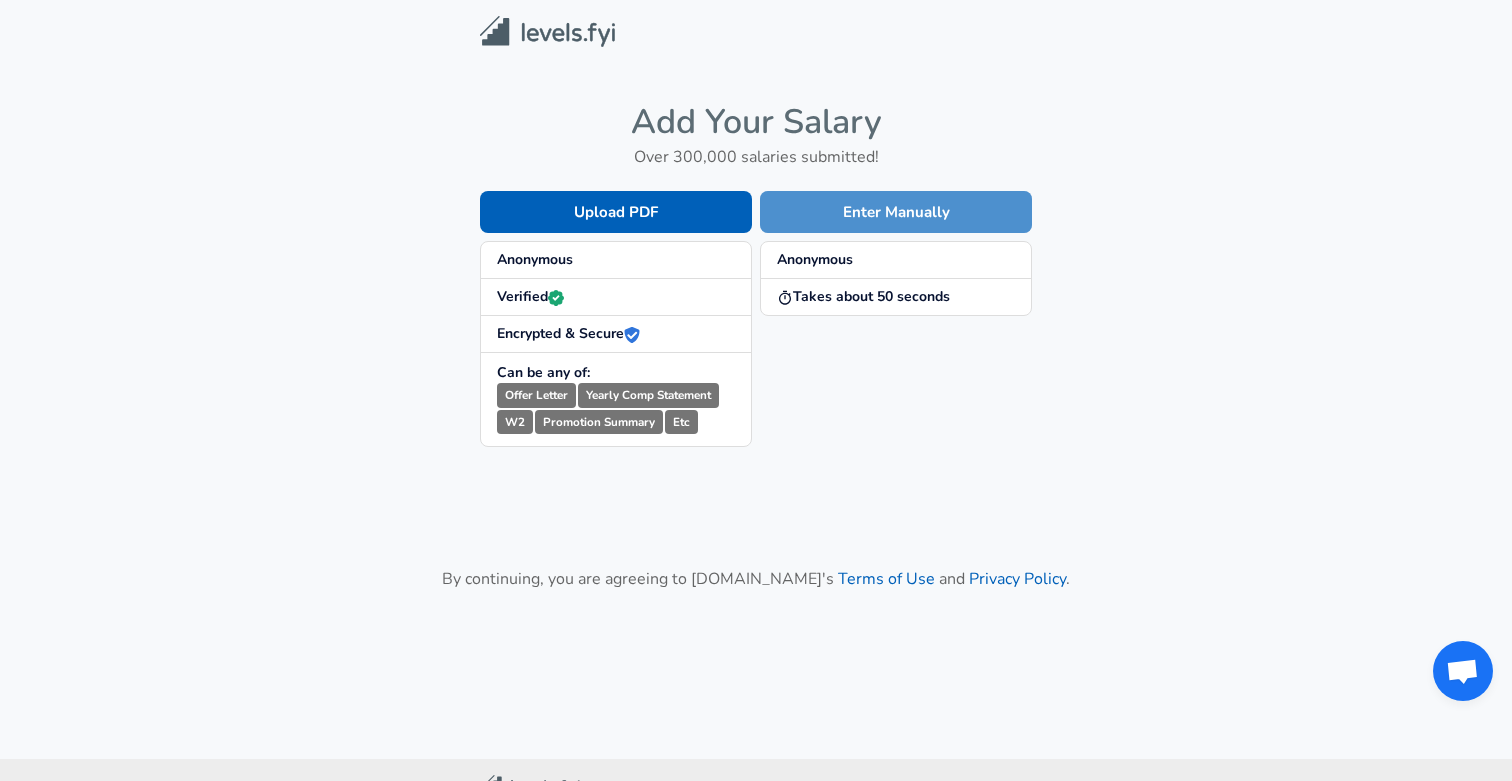 click on "Enter Manually" at bounding box center [896, 212] 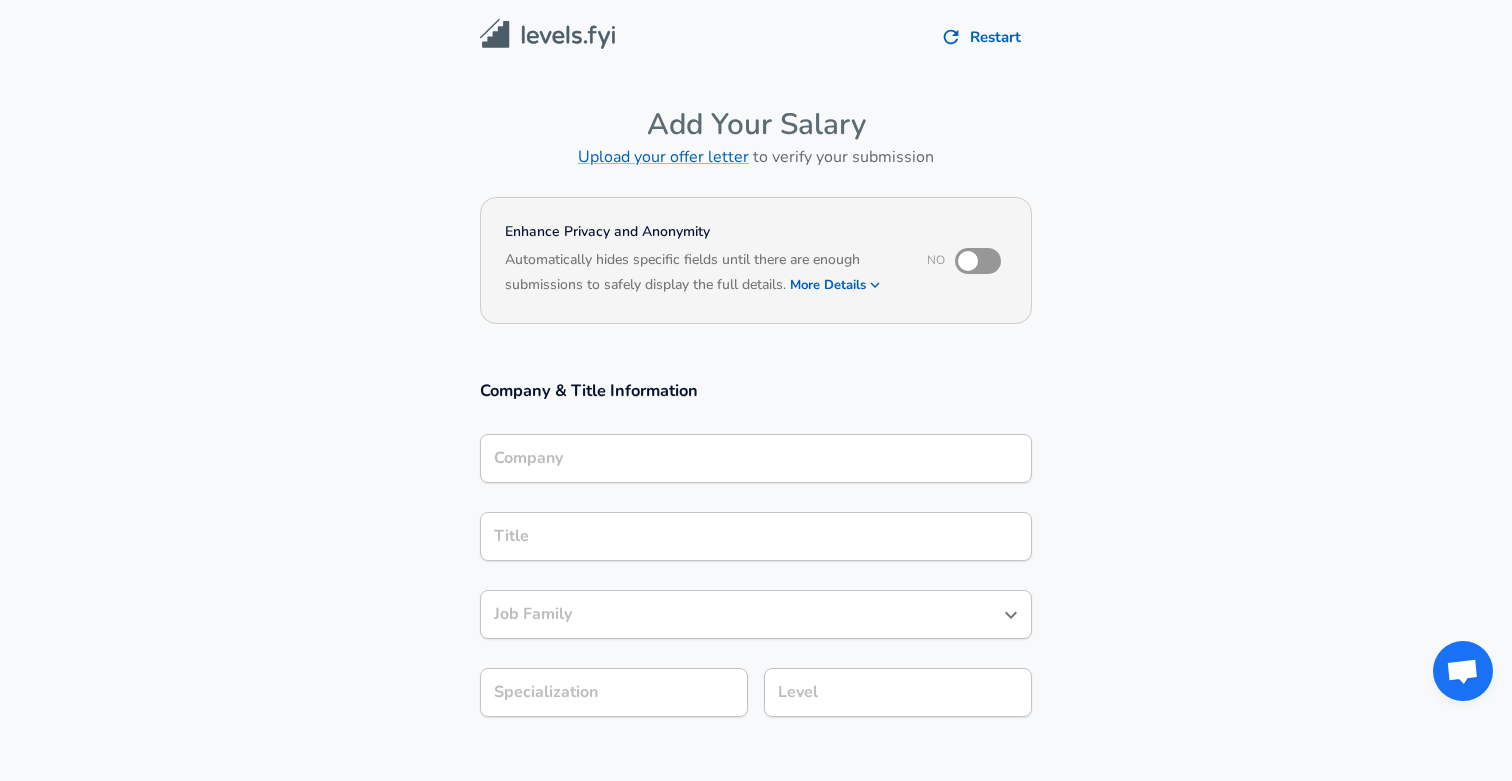 click on "Company" at bounding box center (756, 458) 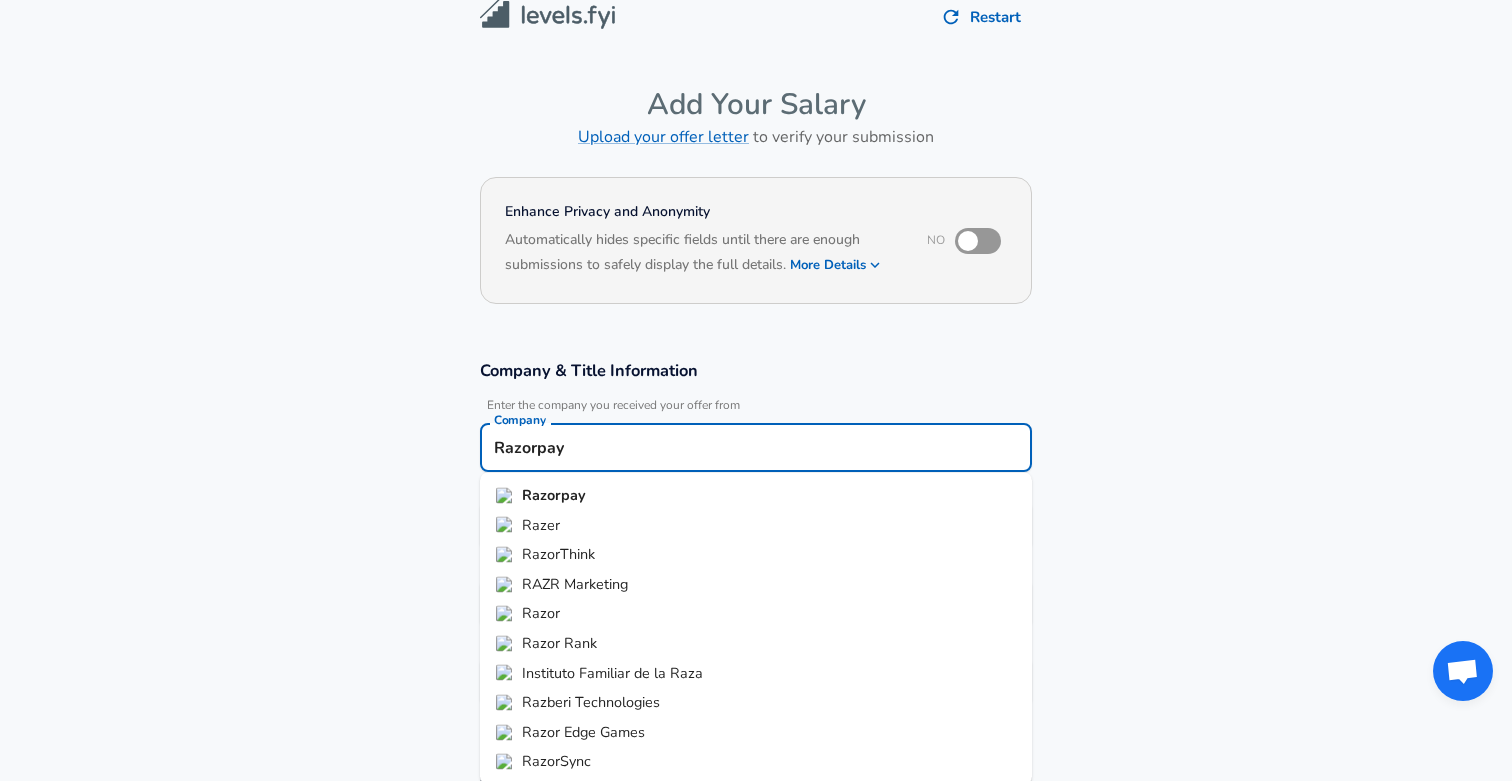type on "Razorpay" 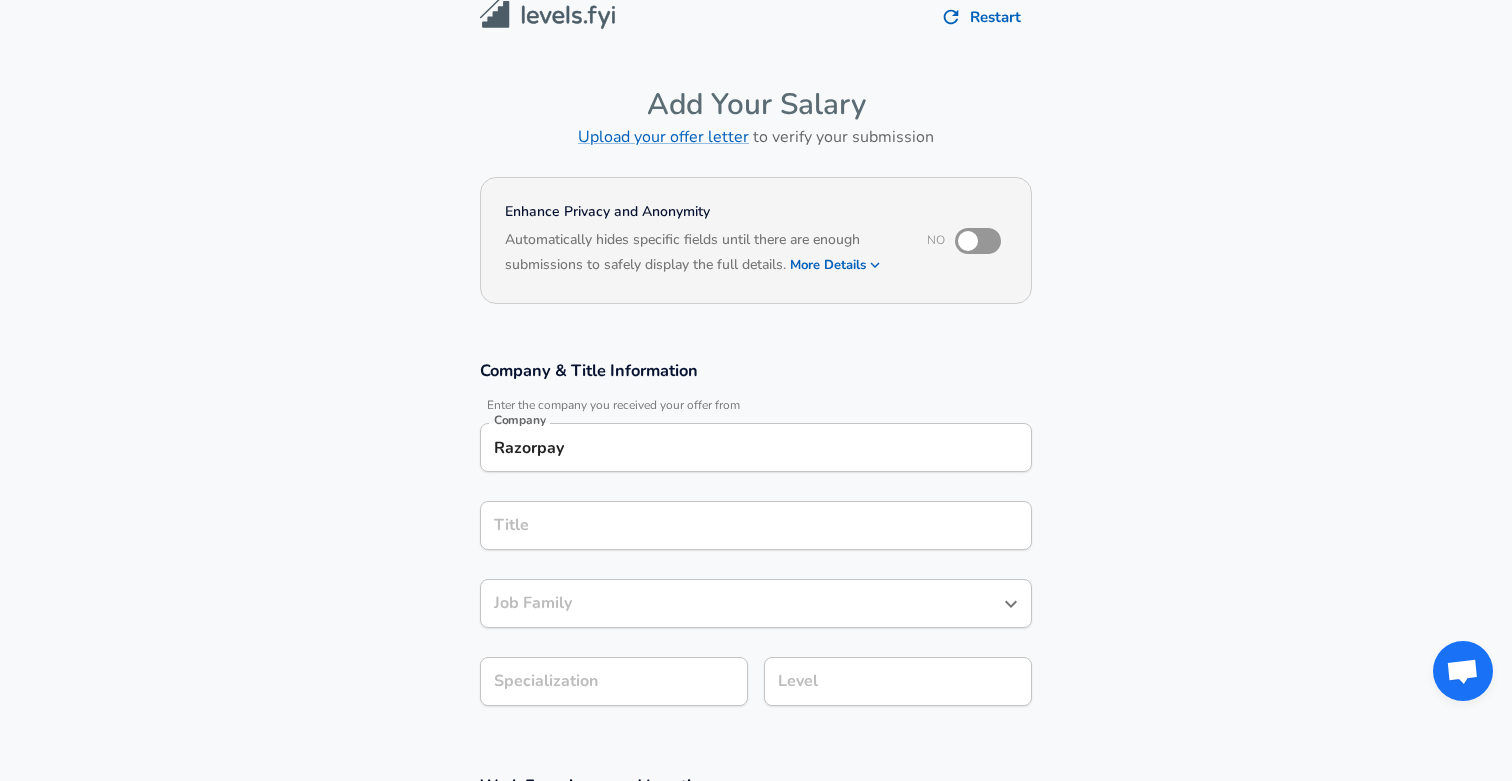 click on "Razorpay Company" at bounding box center [756, 447] 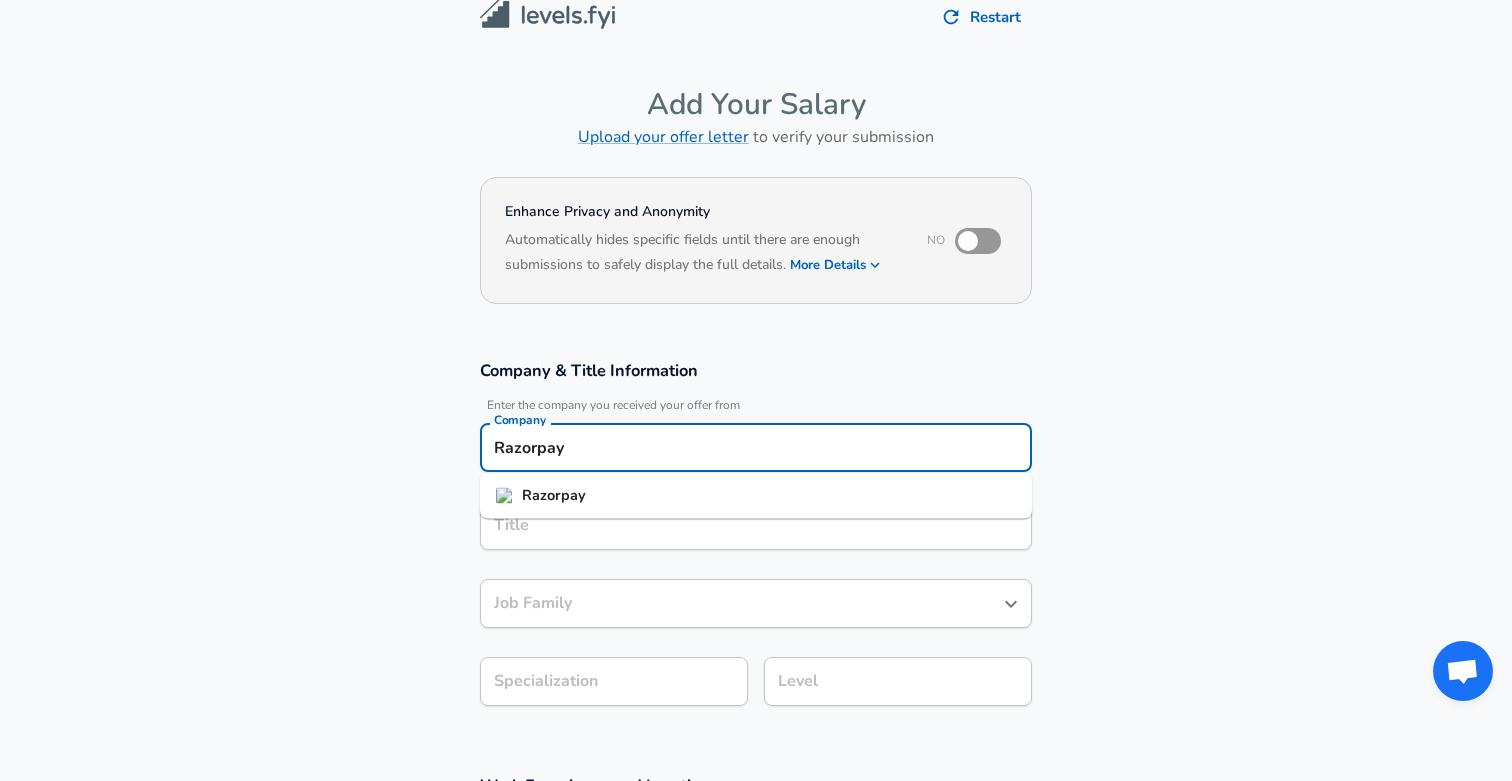 click on "Razorpay" at bounding box center [554, 495] 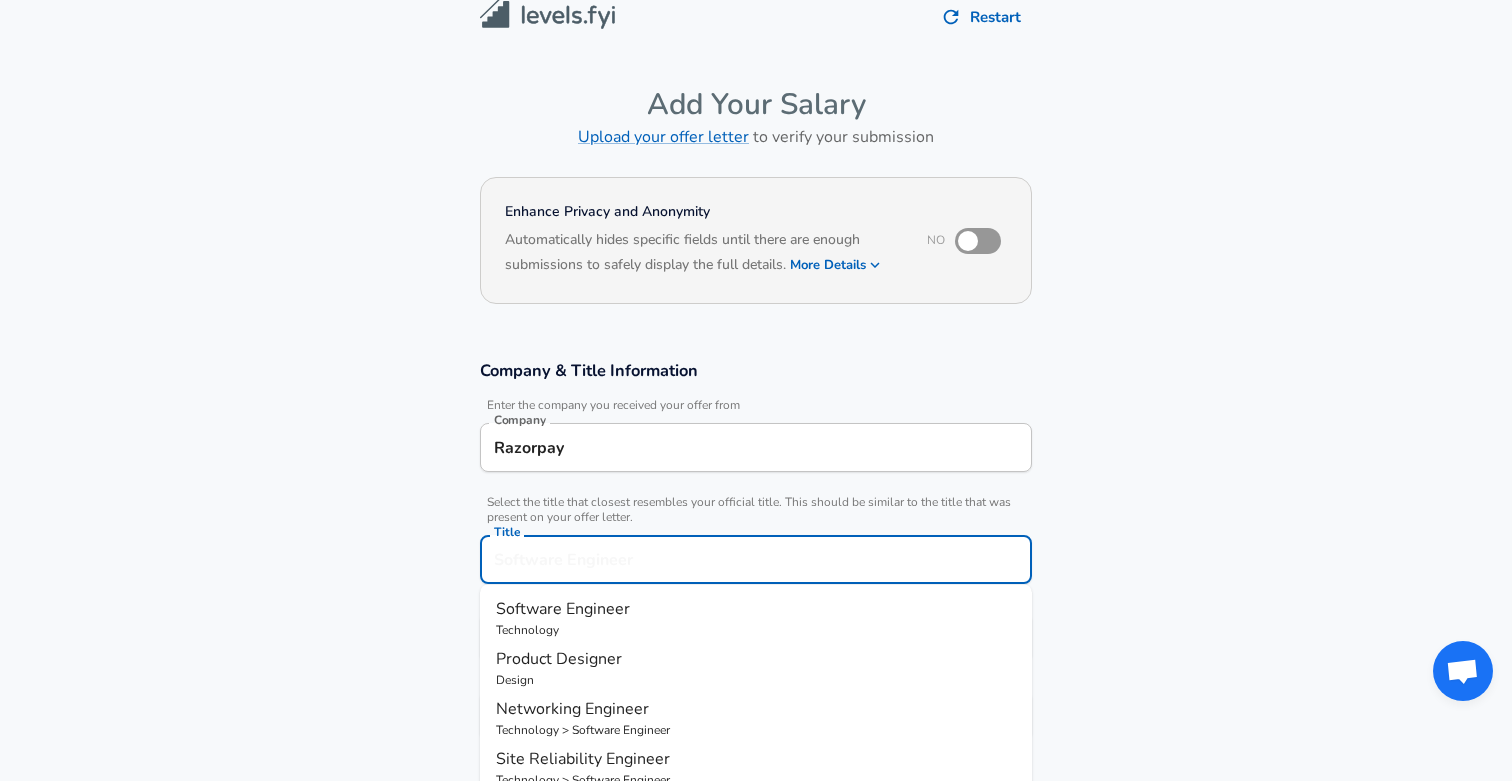 scroll, scrollTop: 60, scrollLeft: 0, axis: vertical 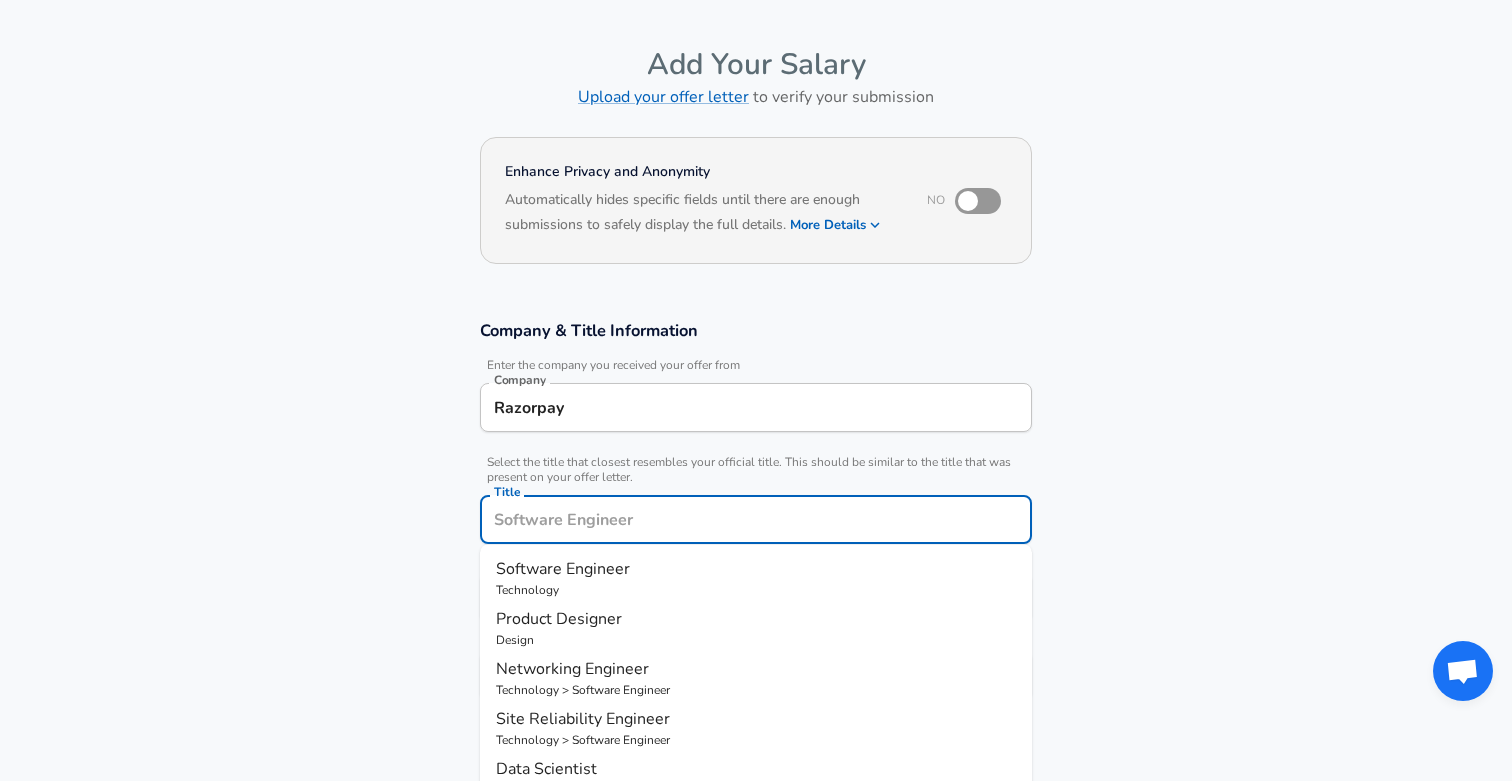 click on "Title" at bounding box center [756, 519] 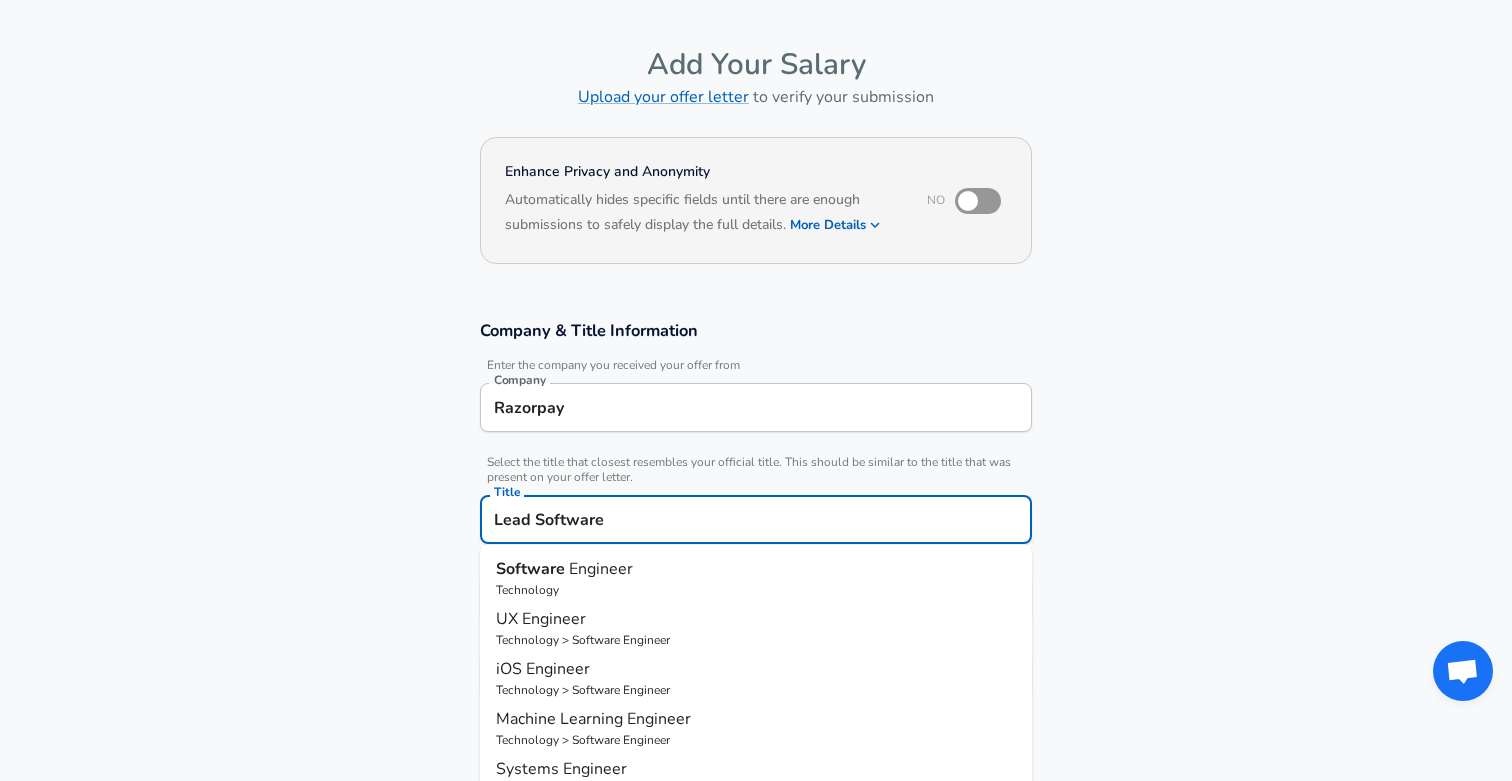click on "Engineer" at bounding box center (601, 569) 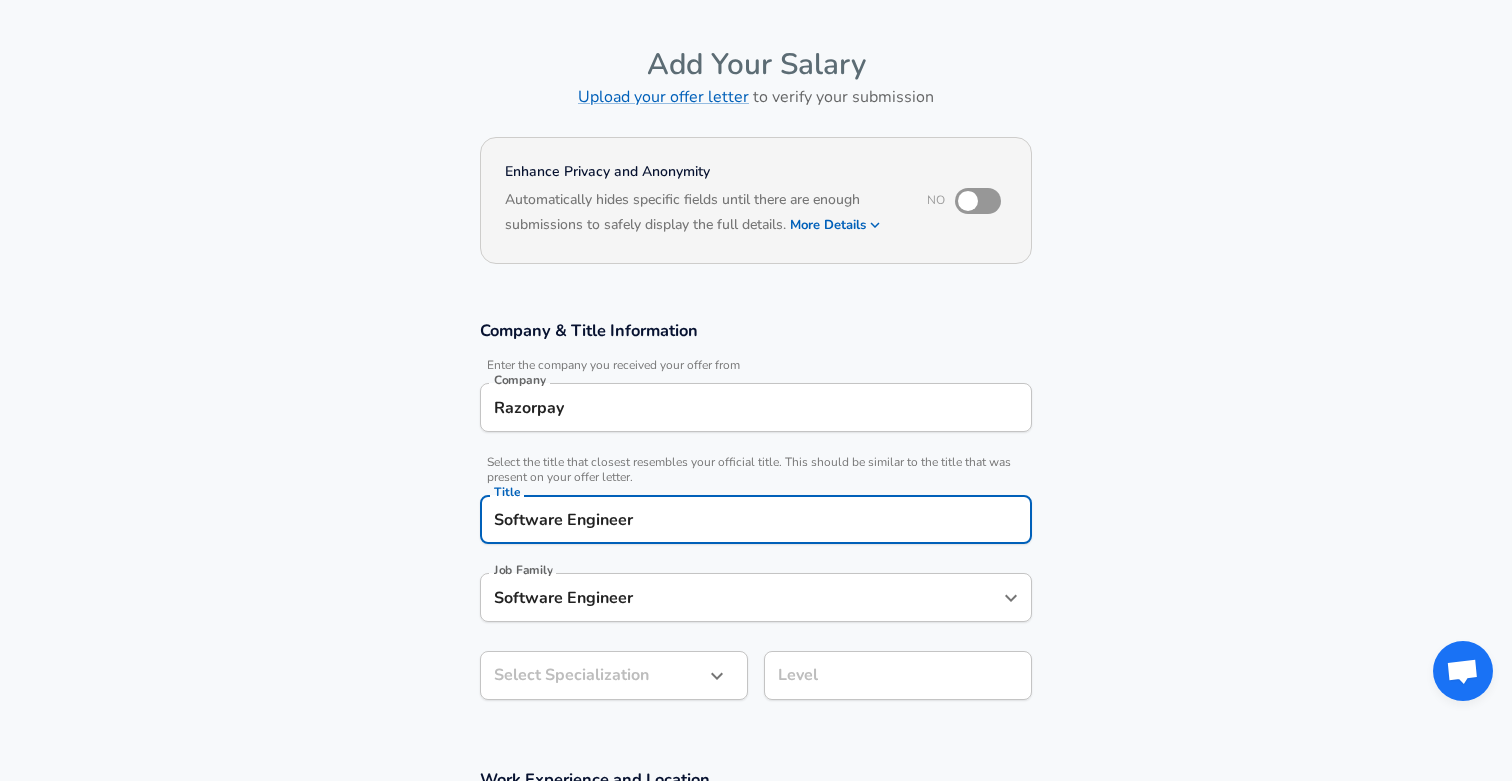 scroll, scrollTop: 100, scrollLeft: 0, axis: vertical 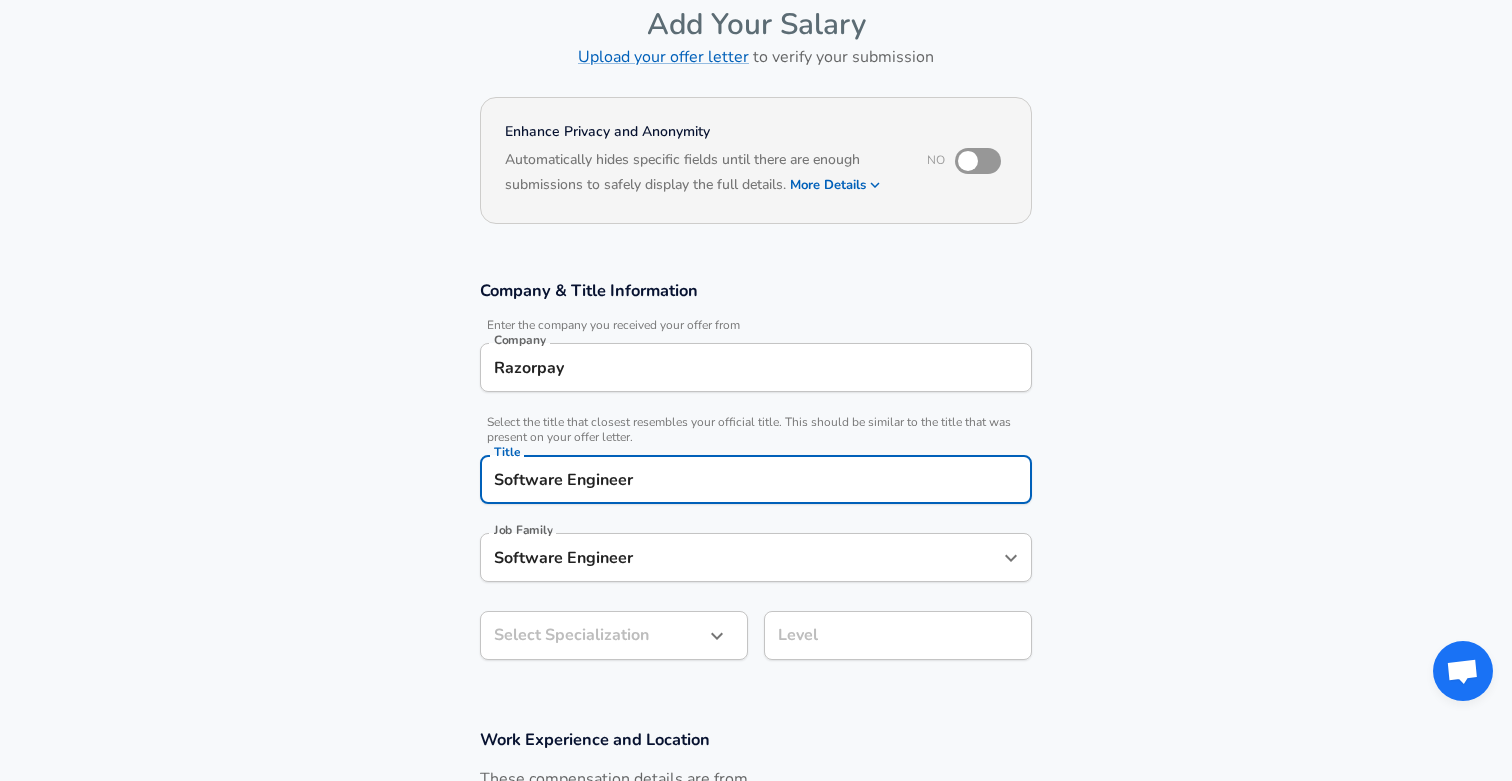 click on "Software Engineer" at bounding box center [741, 557] 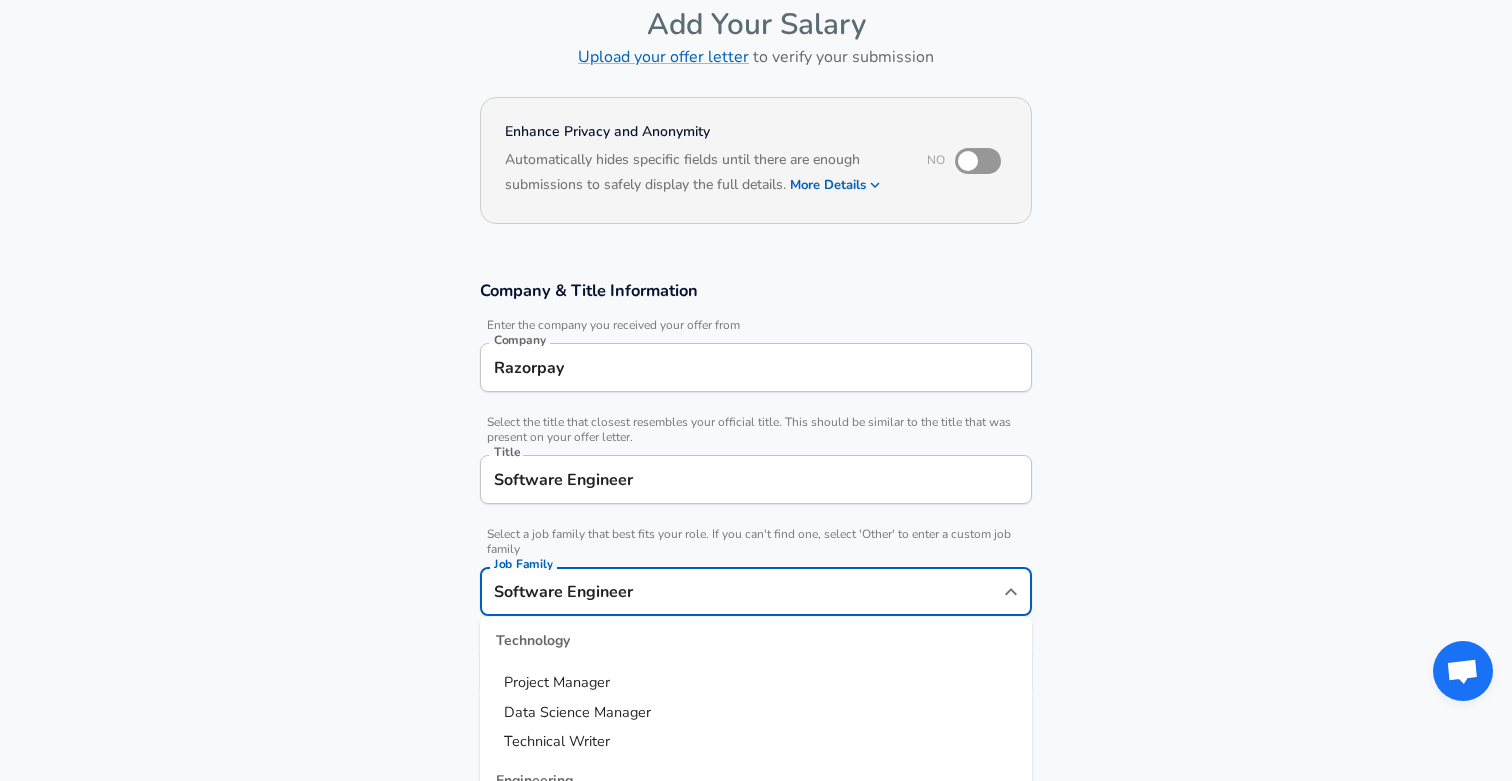 scroll, scrollTop: 0, scrollLeft: 0, axis: both 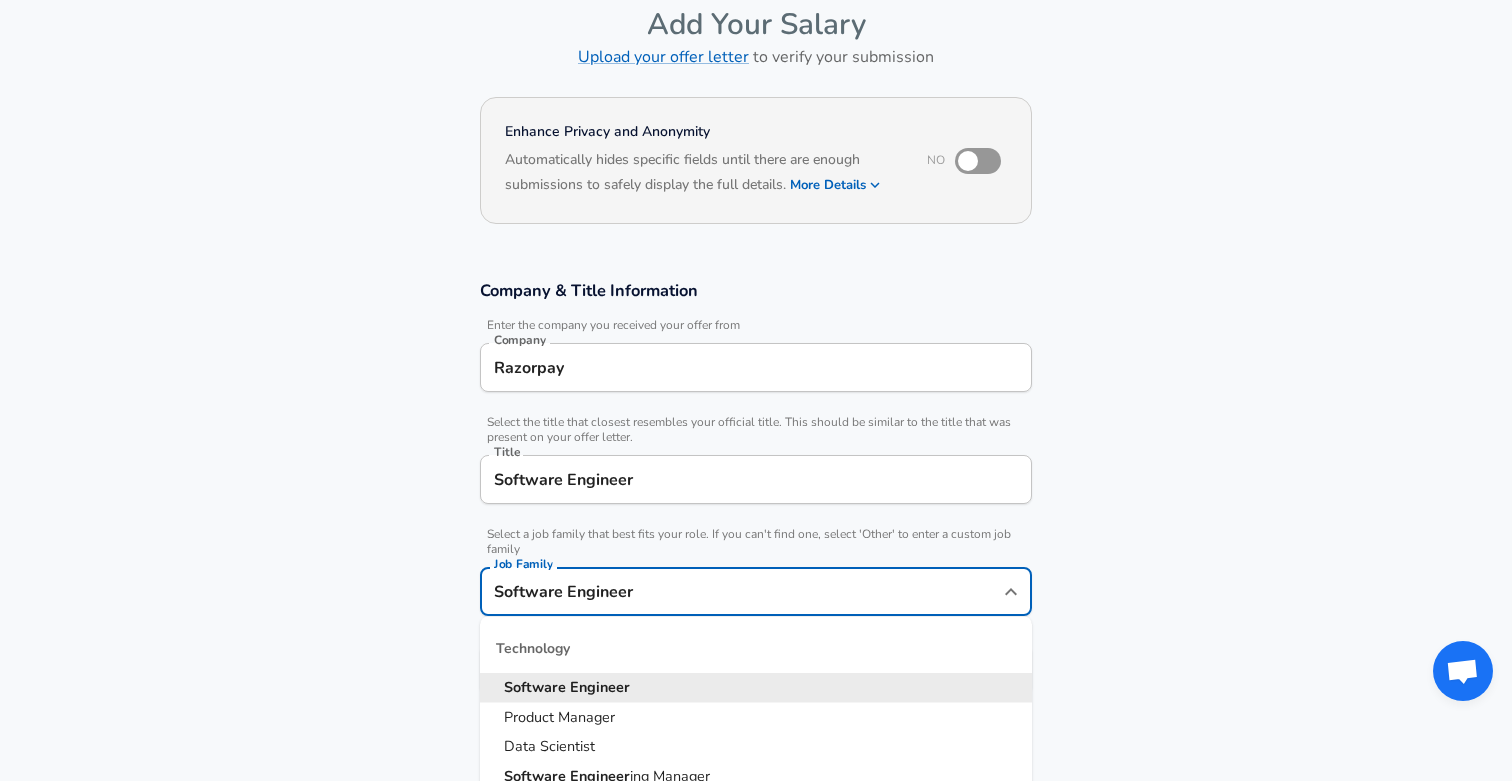 click on "Company & Title Information   Enter the company you received your offer from Company Razorpay Company   Select the title that closest resembles your official title. This should be similar to the title that was present on your offer letter. Title Software Engineer Title   Select a job family that best fits your role. If you can't find one, select 'Other' to enter a custom job family Job Family Software Engineer Job Family Technology Software     Engineer Product Manager Data Scientist Software     Engineer ing Manager Technical Program Manager Solution Architect Program Manager Project Manager Data Science Manager Technical Writer Engineering Biomedical  Engineer Civil  Engineer Hardware  Engineer Mechanical  Engineer Geological  Engineer Electrical  Engineer Controls  Engineer Chemical  Engineer Aerospace  Engineer Materials  Engineer Optical  Engineer MEP  Engineer Prompt  Engineer Business Management Consultant Business Development Sales Sales Legal Legal Sales Sales  Engineer Legal Regulatory Affairs Sales" at bounding box center [756, 497] 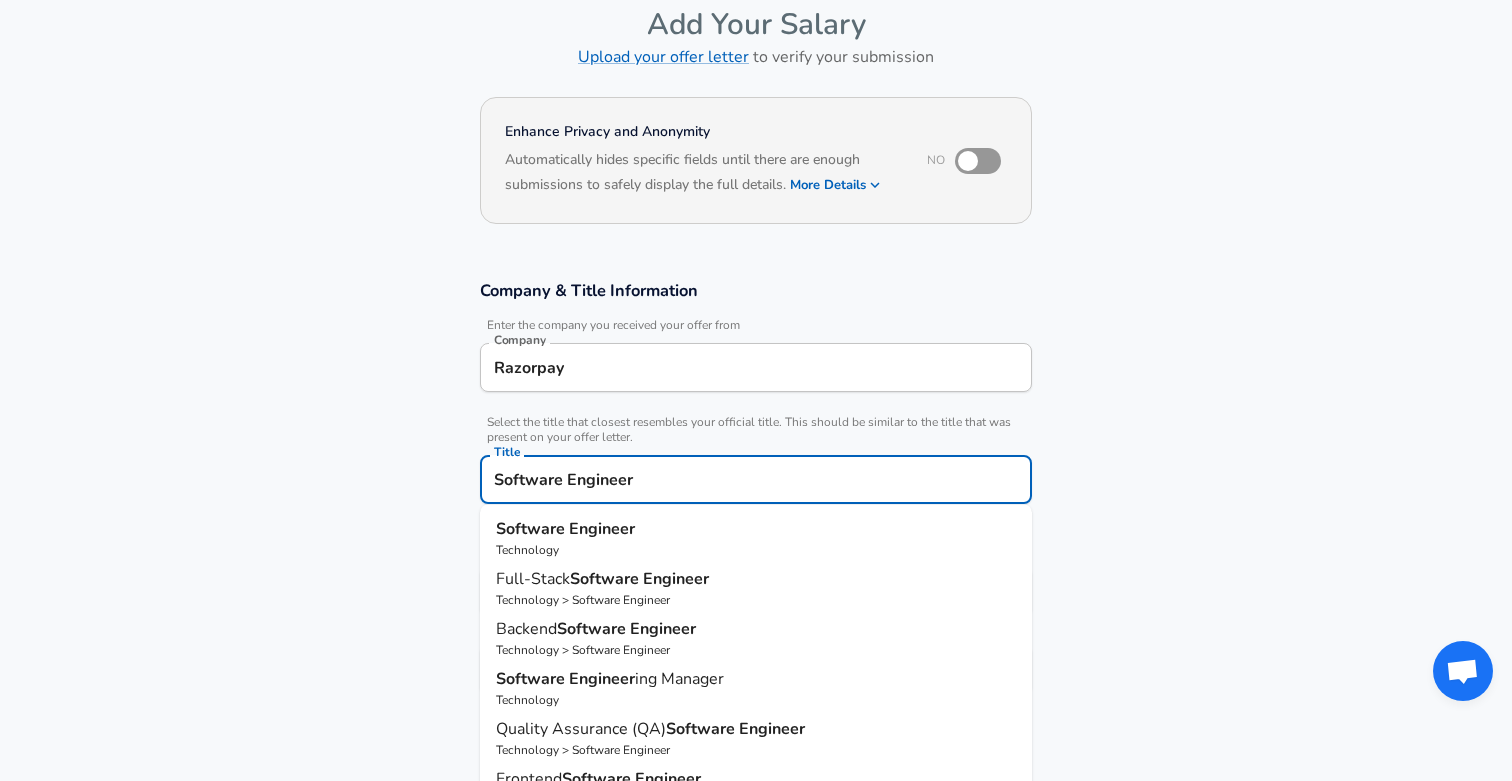 click on "Software Engineer" at bounding box center (756, 479) 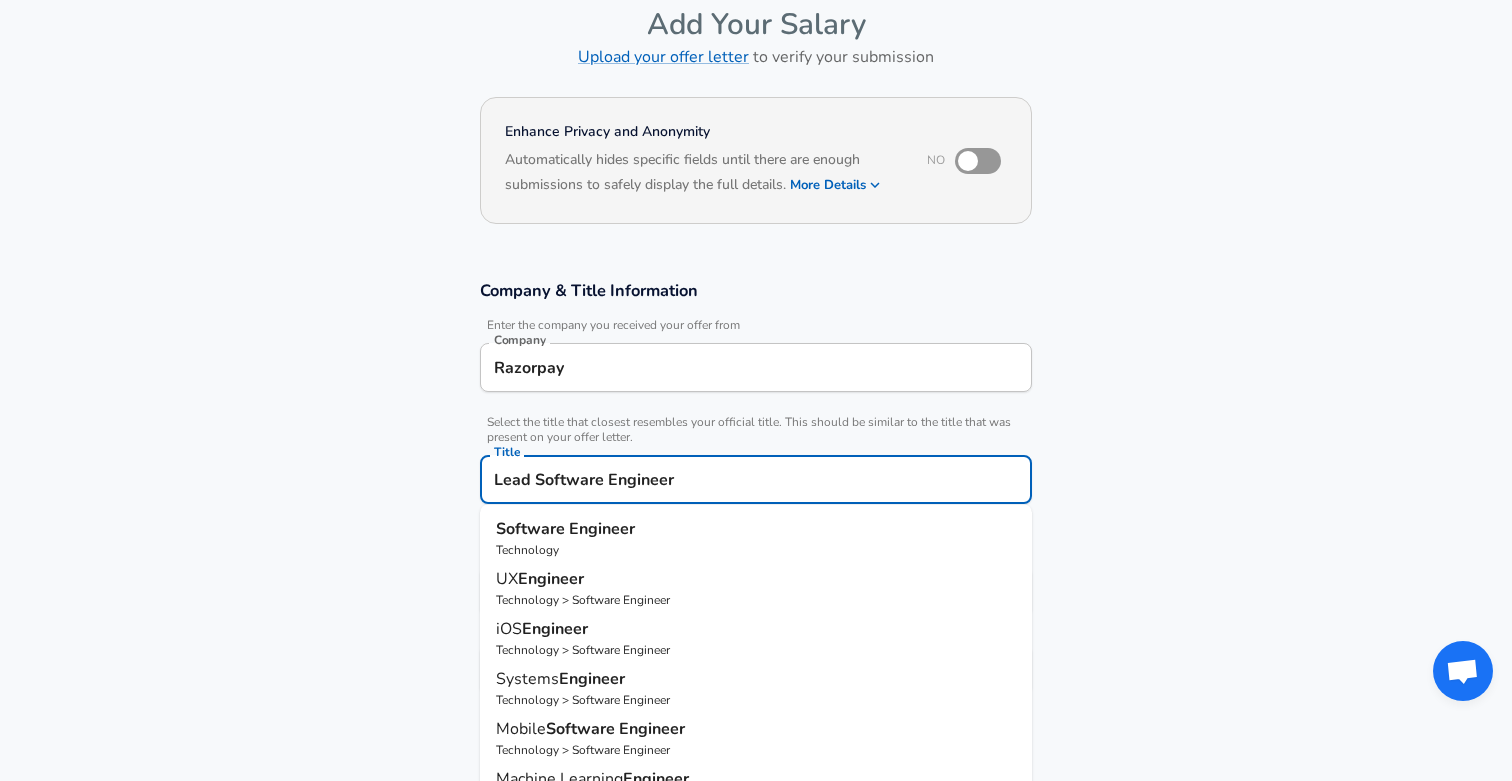 click on "Lead Software Engineer" at bounding box center (756, 479) 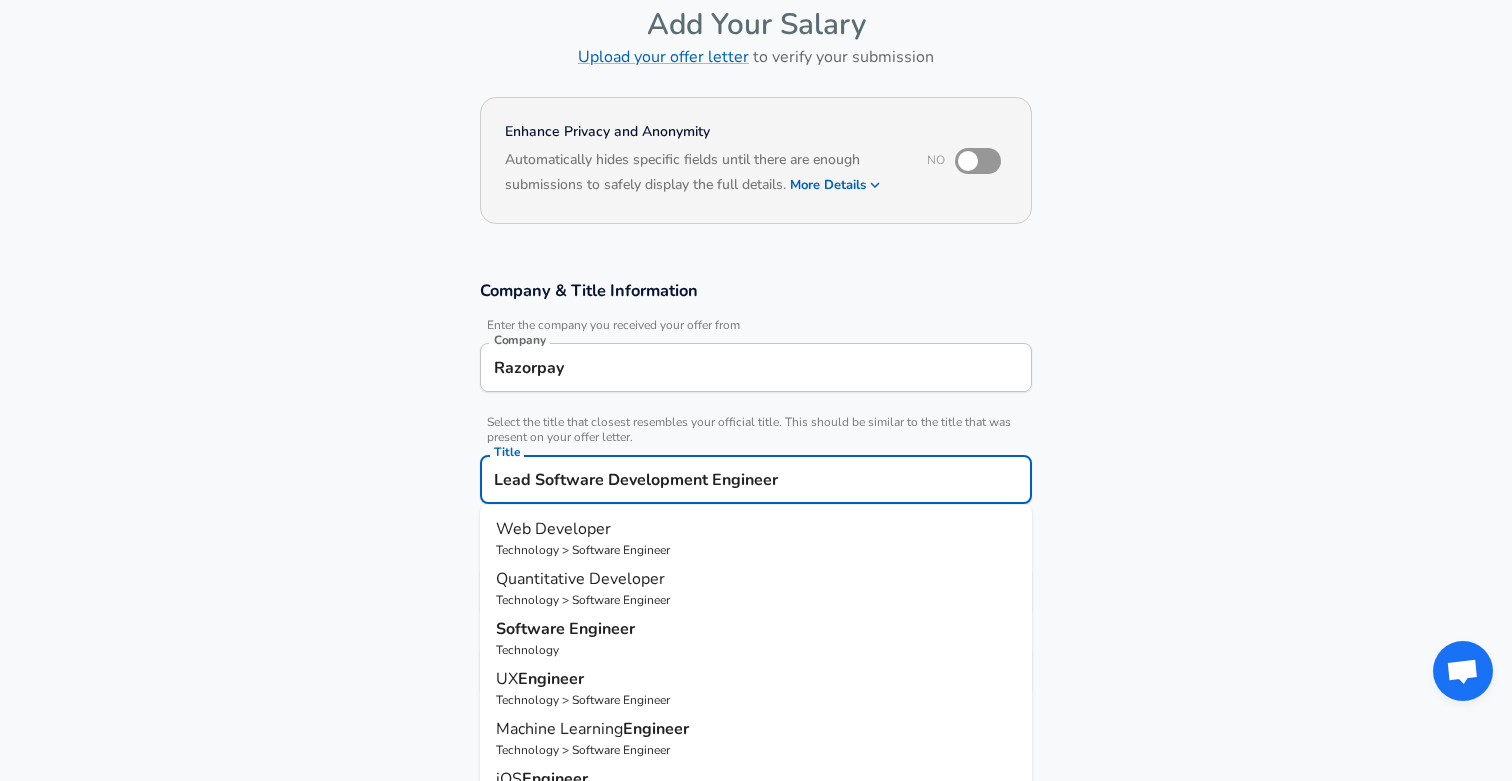 type on "Web Developer" 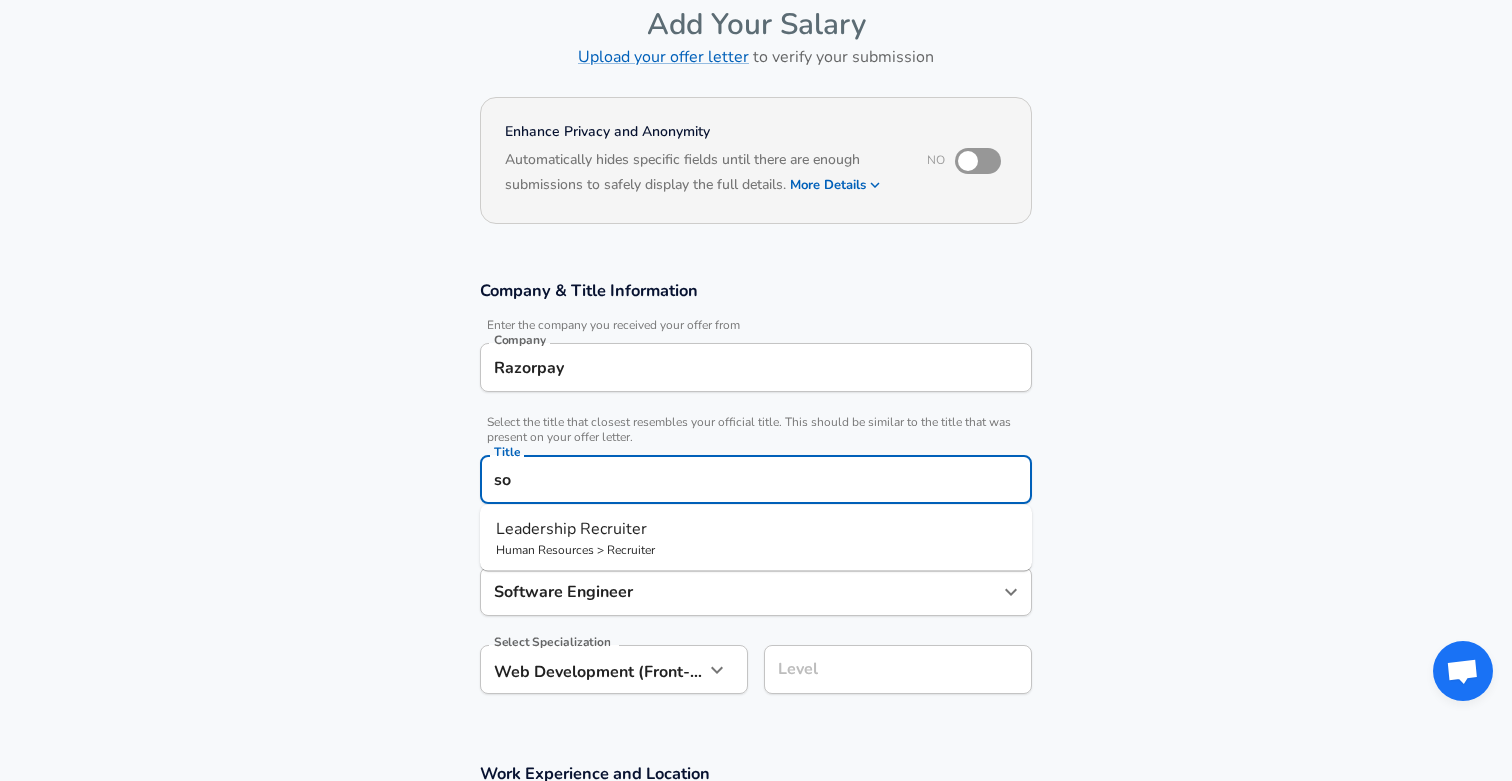 type on "s" 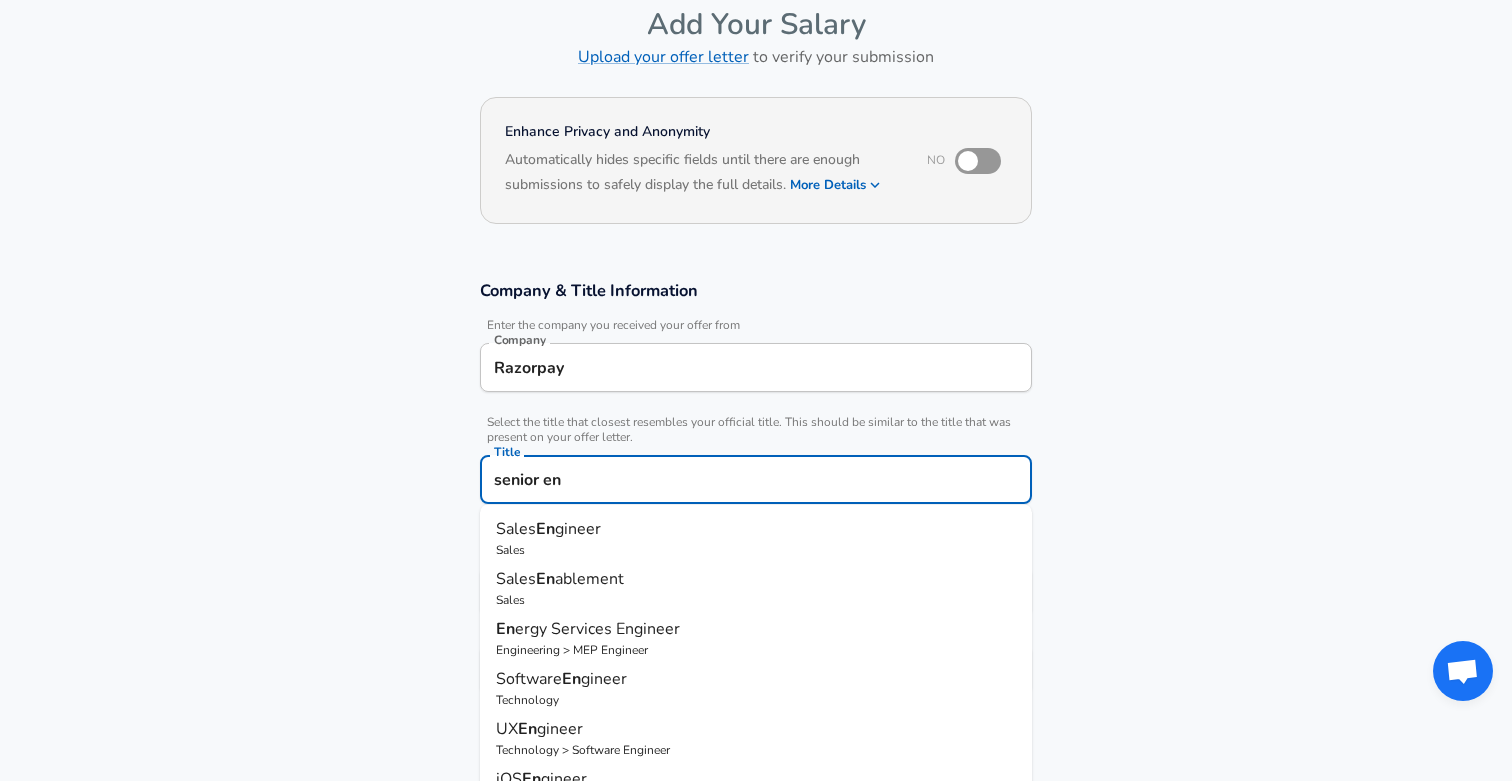 click on "Technology" at bounding box center (756, 700) 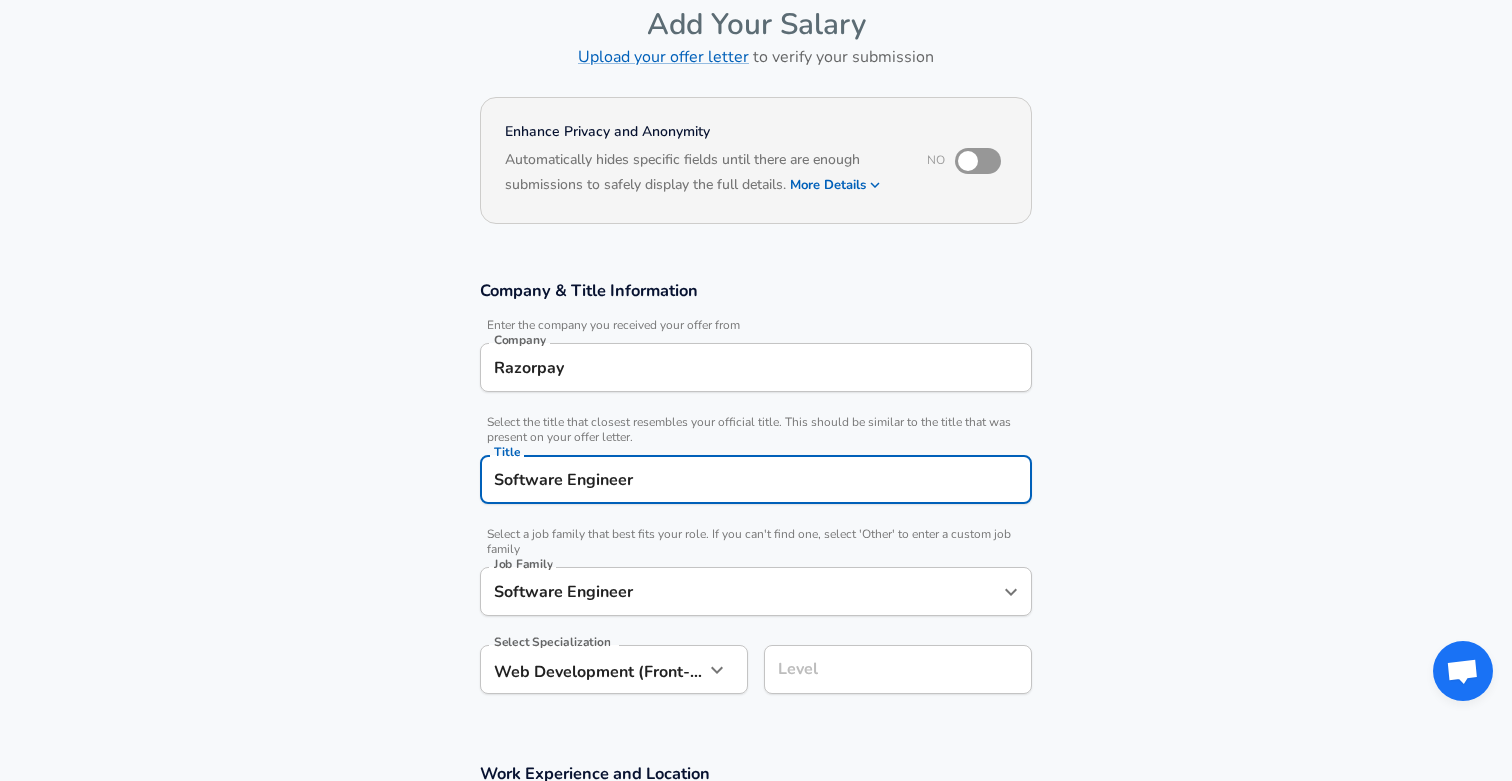 click on "Job Family Software Engineer Job Family" at bounding box center (756, 590) 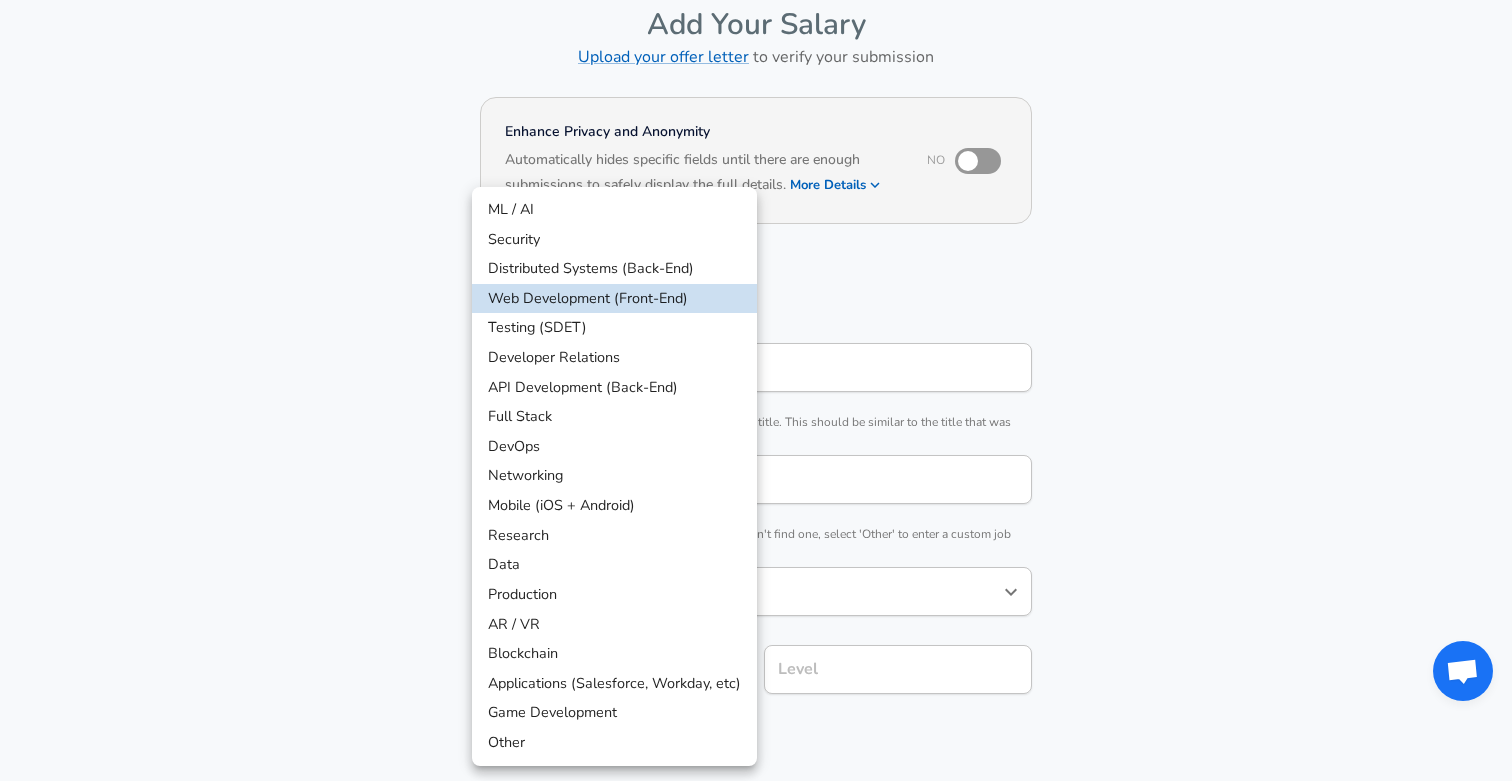 scroll, scrollTop: 160, scrollLeft: 0, axis: vertical 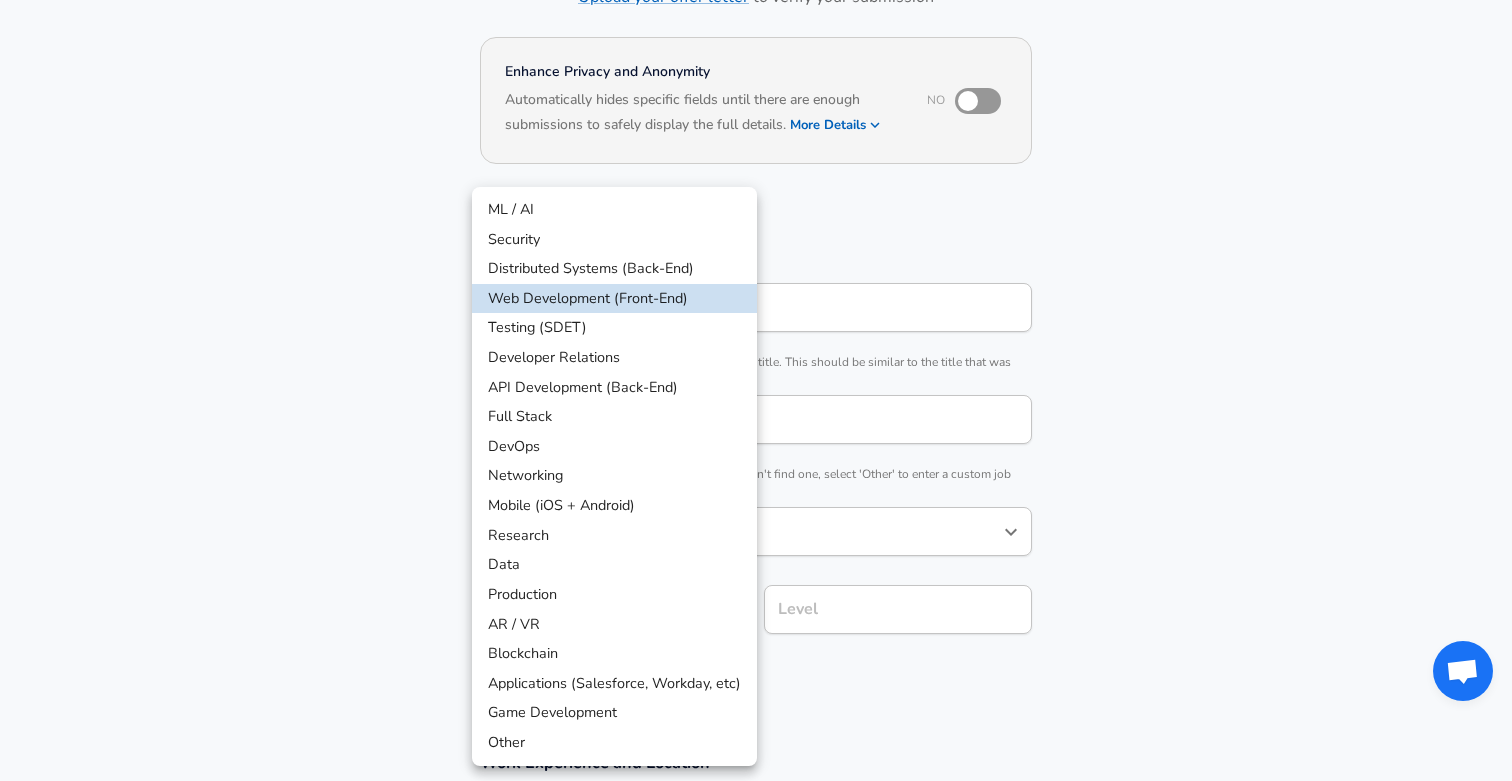 click on "Restart Add Your Salary Upload your offer letter   to verify your submission Enhance Privacy and Anonymity No Automatically hides specific fields until there are enough submissions to safely display the full details.   More Details Based on your submission and the data points that we have already collected, we will automatically hide and anonymize specific fields if there aren't enough data points to remain sufficiently anonymous. Company & Title Information   Enter the company you received your offer from Company Razorpay Company   Select the title that closest resembles your official title. This should be similar to the title that was present on your offer letter. Title Software Engineer Title   Select a job family that best fits your role. If you can't find one, select 'Other' to enter a custom job family Job Family Software Engineer Job Family   Select a Specialization that best fits your role. If you can't find one, select 'Other' to enter a custom specialization Select Specialization Level Level     and" at bounding box center (756, 230) 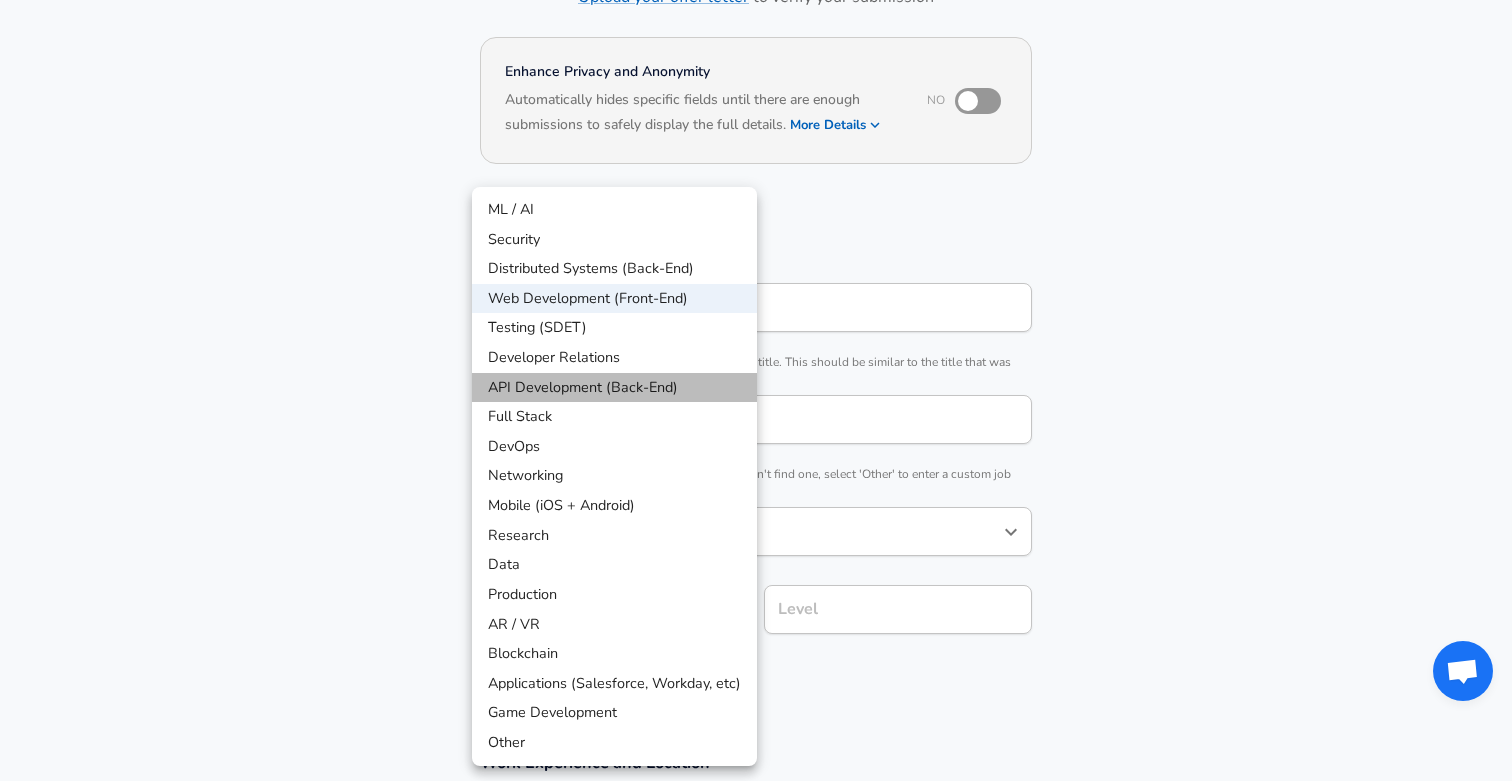 click on "API Development (Back-End)" at bounding box center (614, 388) 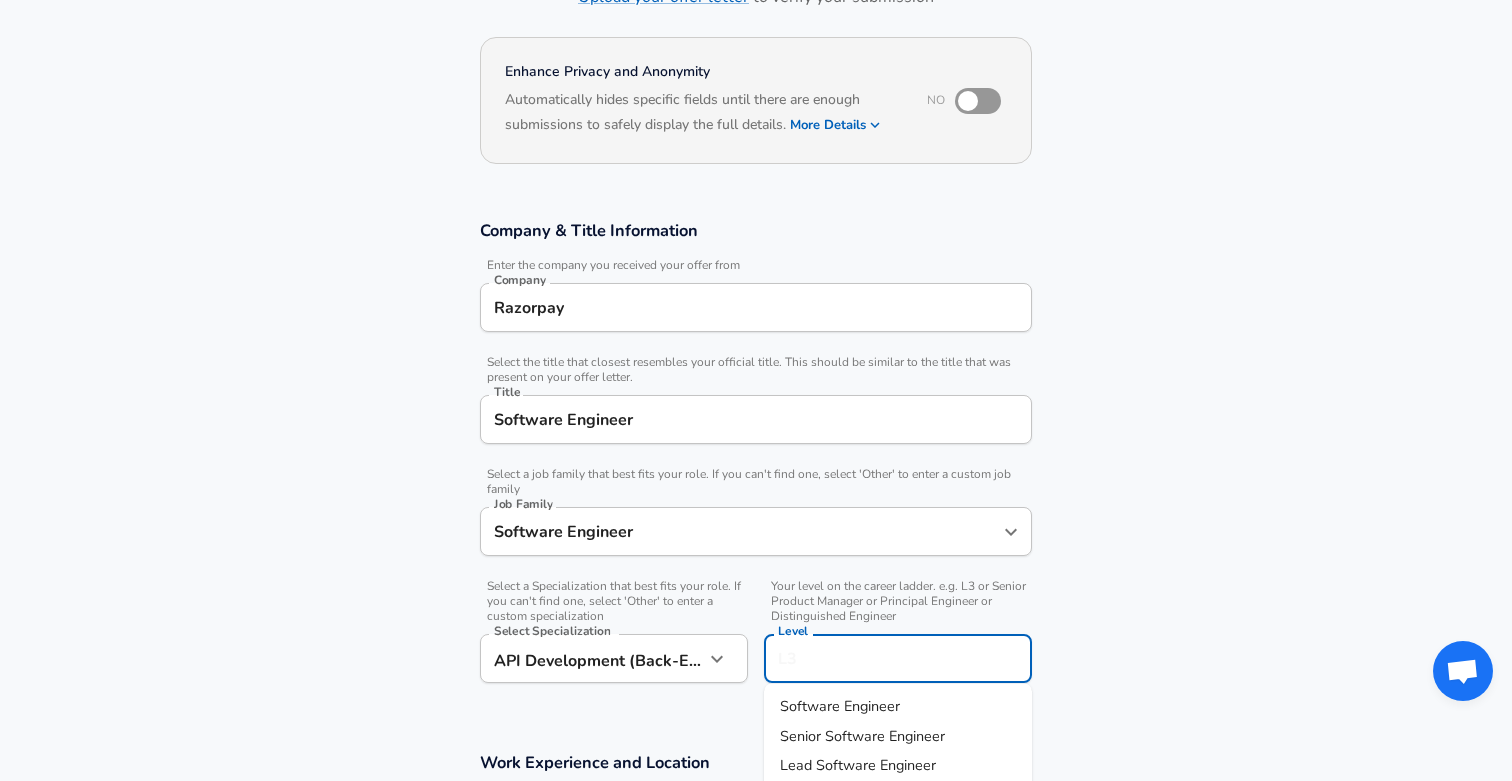 scroll, scrollTop: 200, scrollLeft: 0, axis: vertical 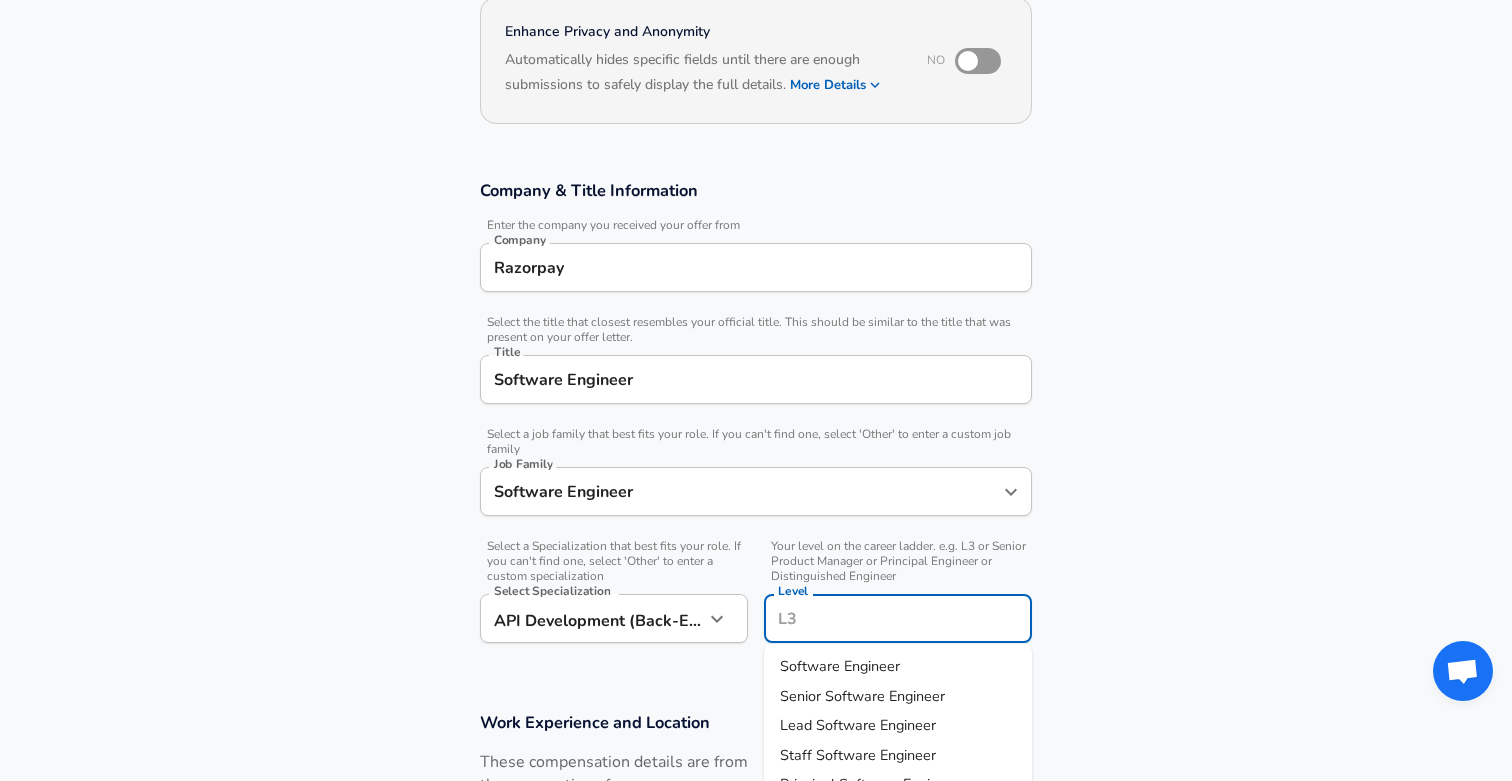 click on "Level" at bounding box center [898, 618] 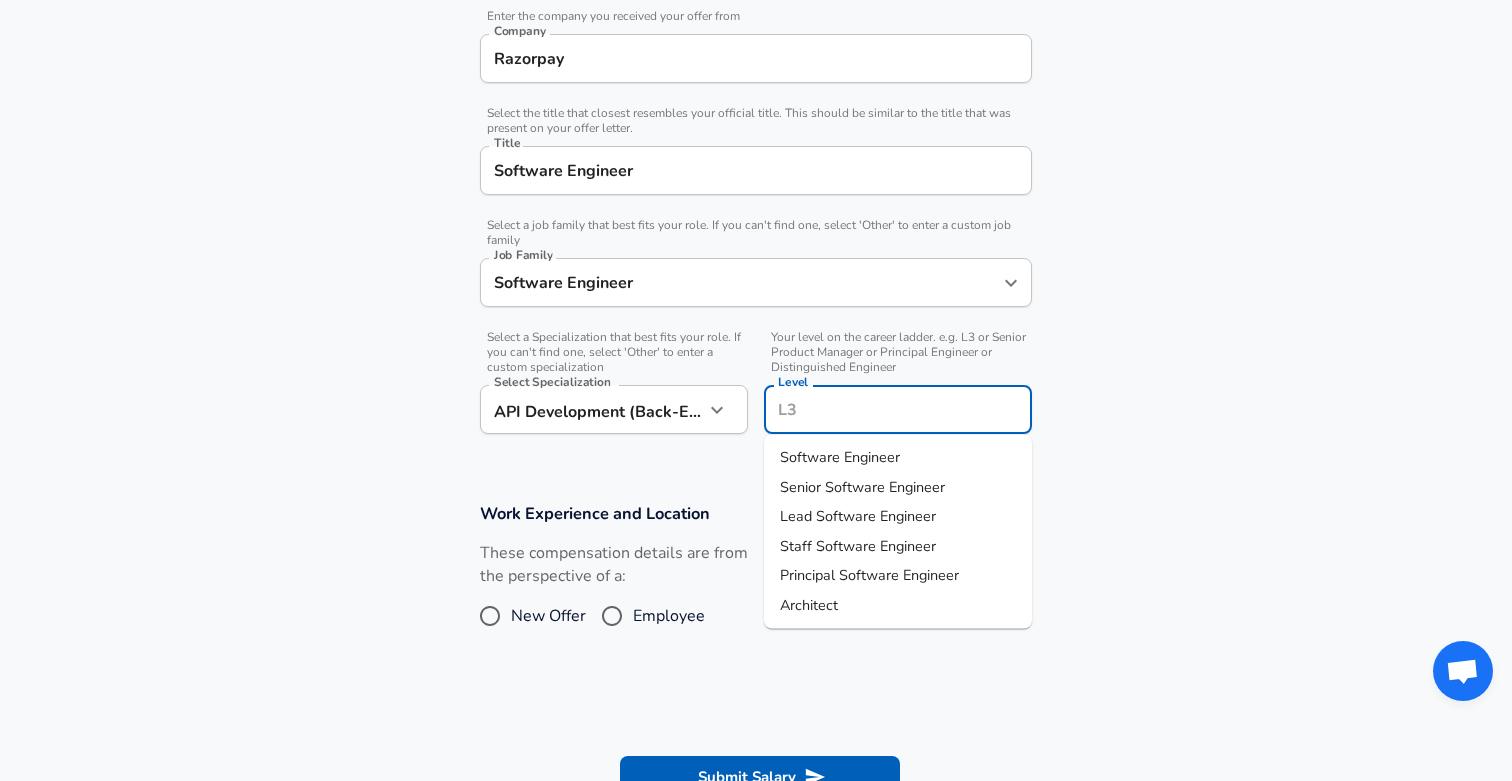 scroll, scrollTop: 408, scrollLeft: 0, axis: vertical 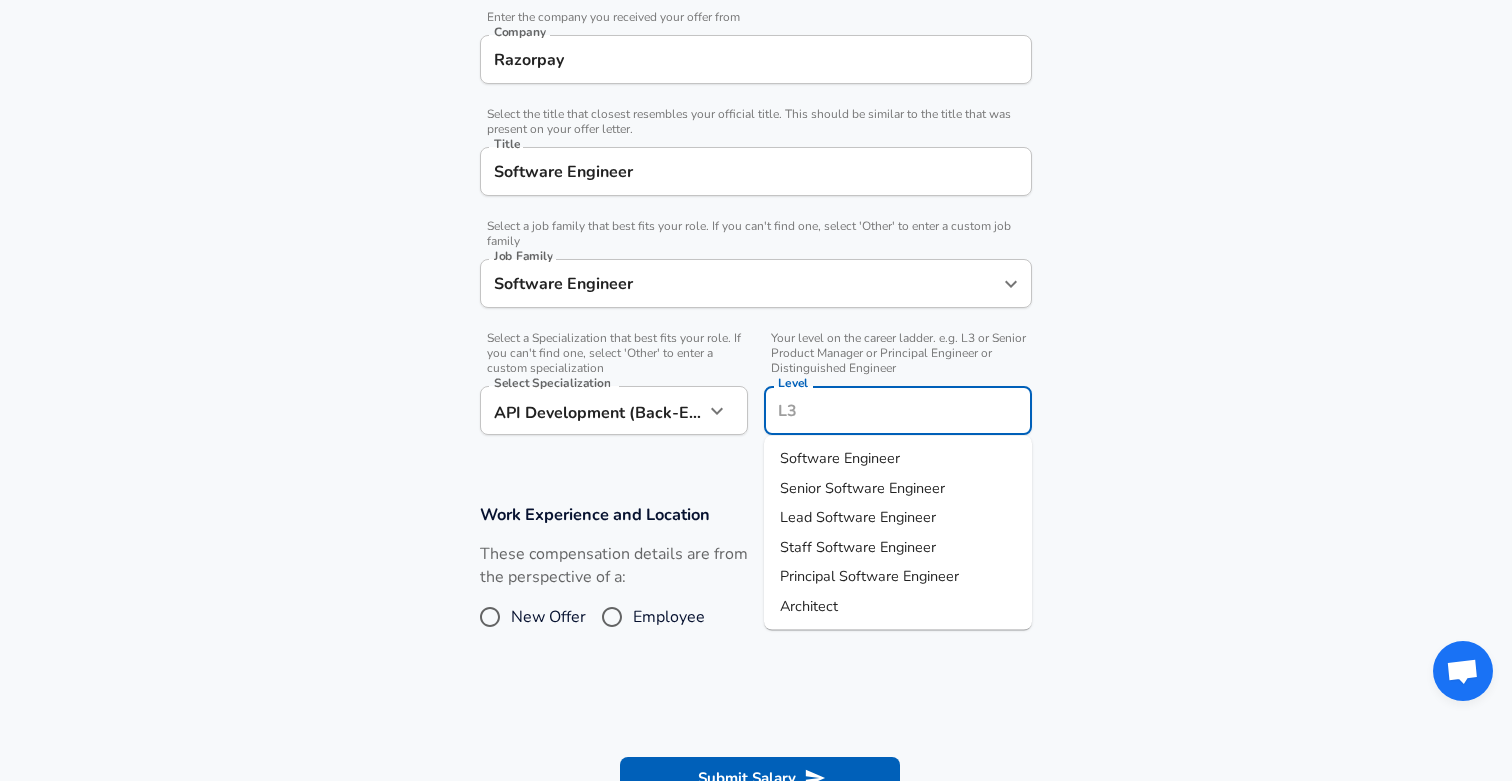 click on "Lead Software Engineer" at bounding box center (898, 518) 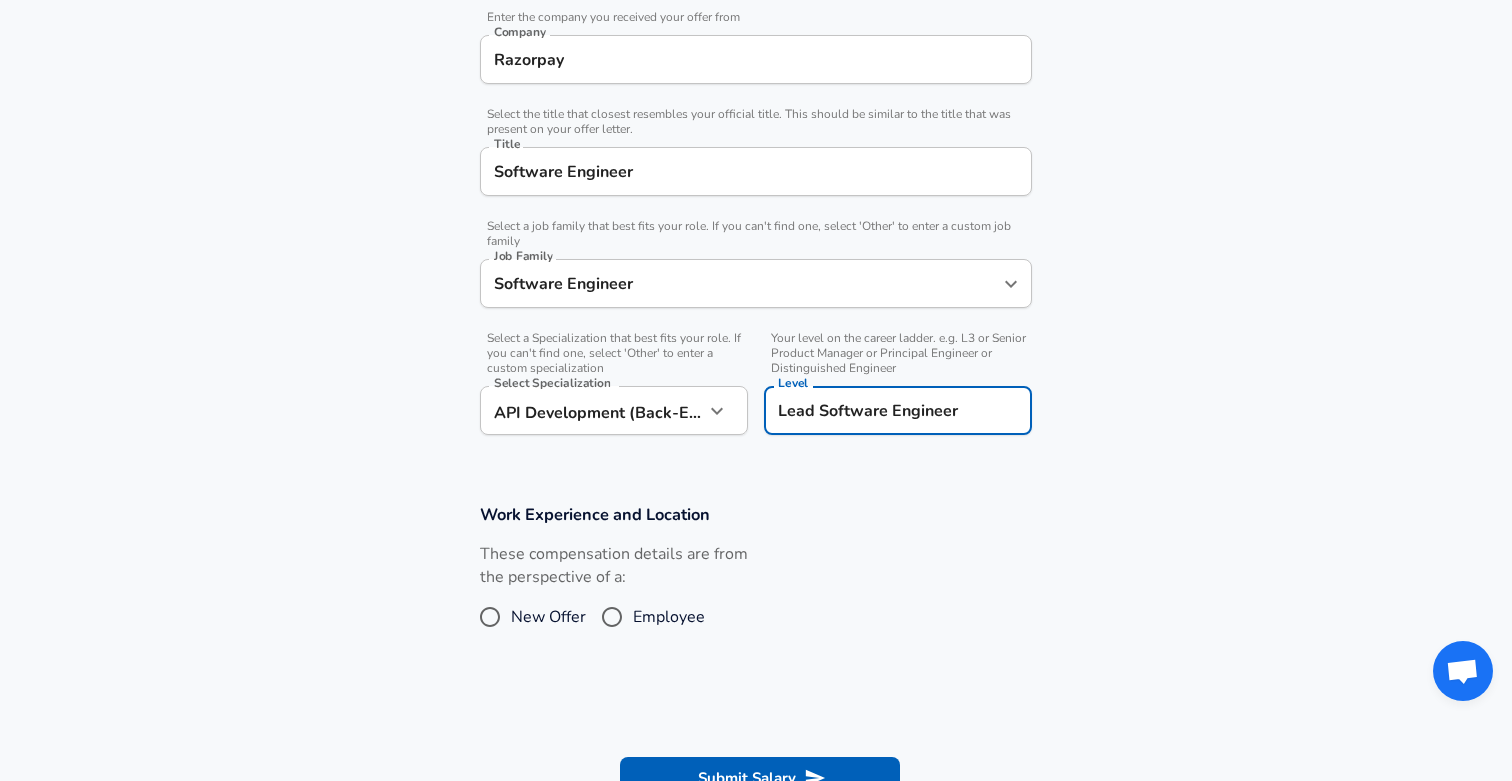 click on "Employee" at bounding box center (669, 617) 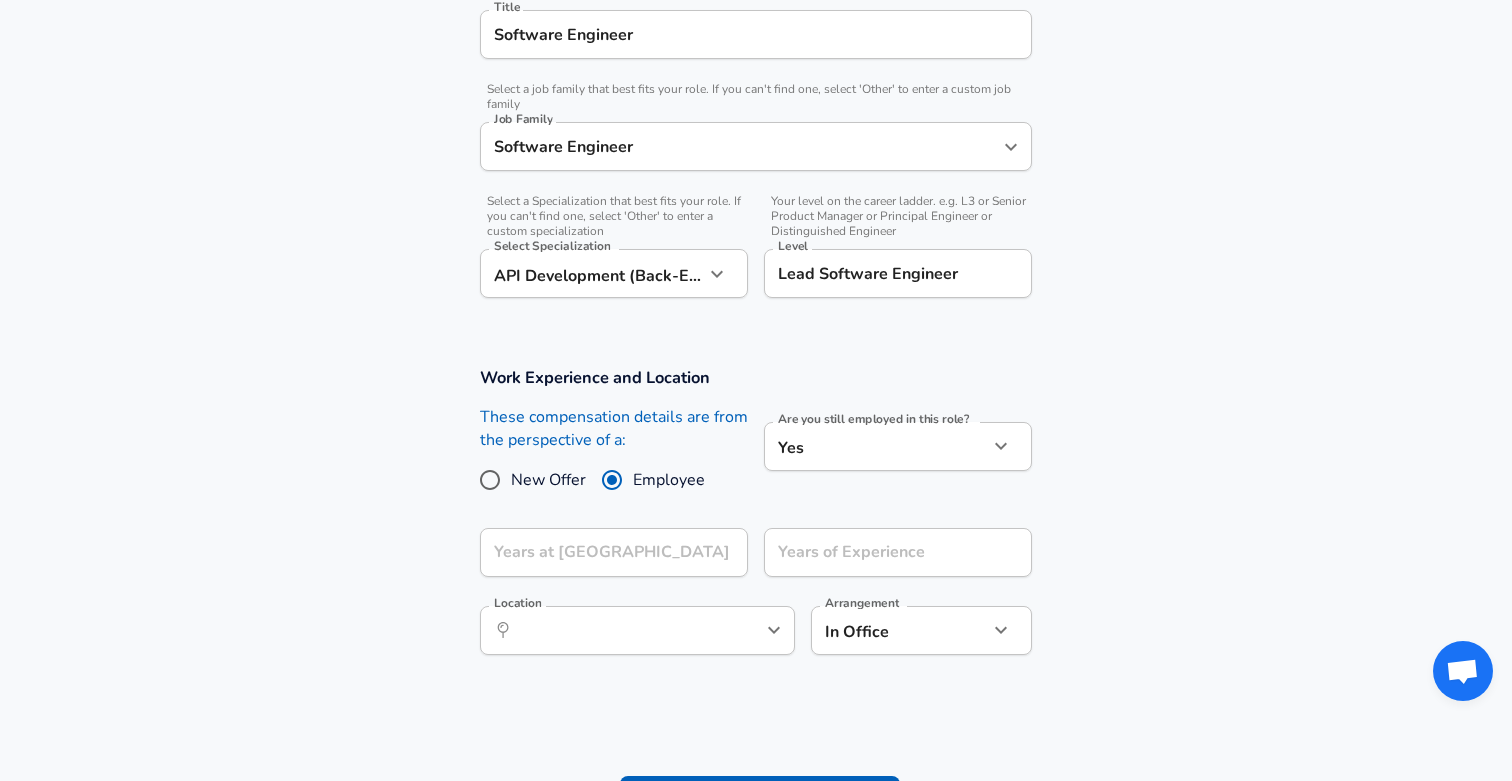 scroll, scrollTop: 541, scrollLeft: 0, axis: vertical 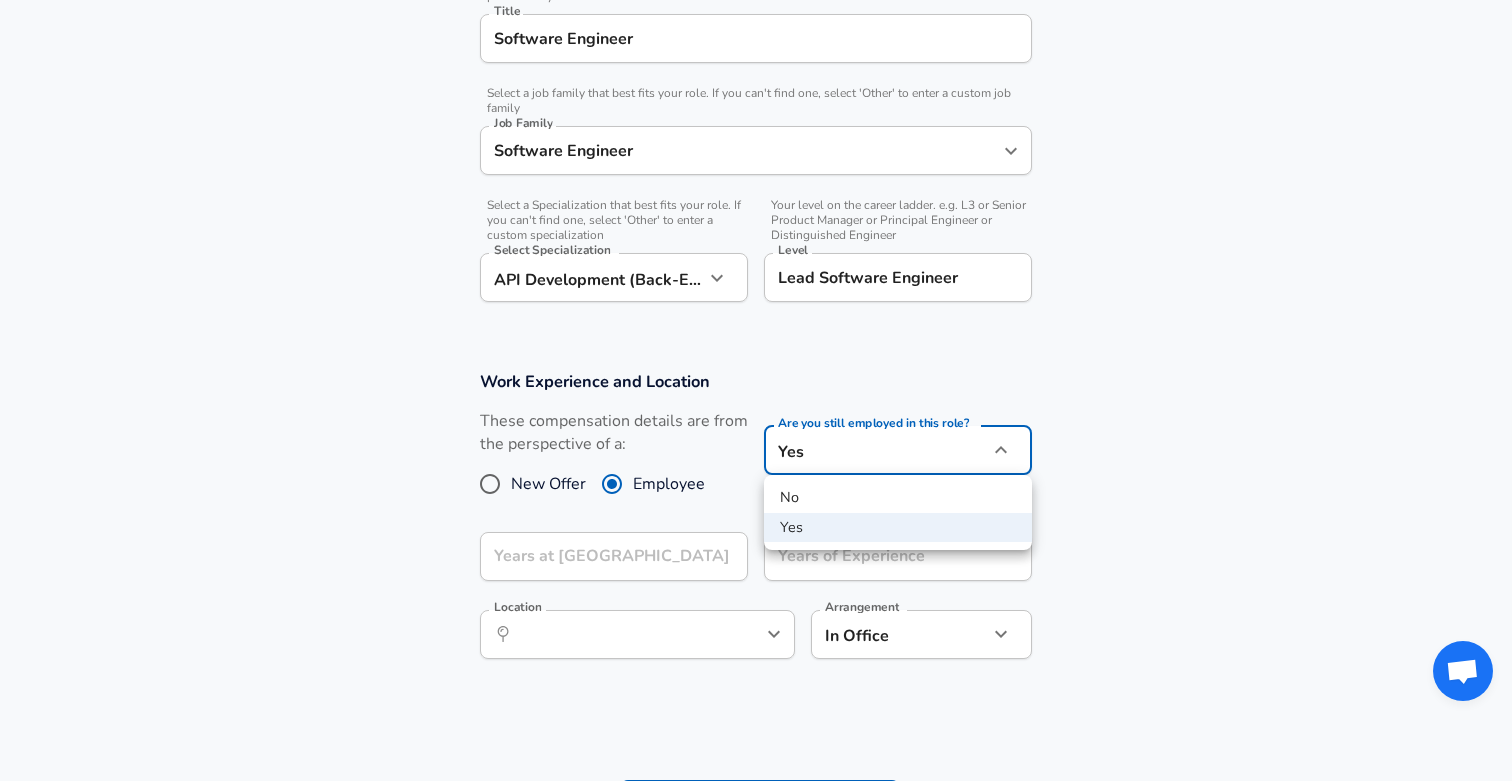 click on "Restart Add Your Salary Upload your offer letter   to verify your submission Enhance Privacy and Anonymity No Automatically hides specific fields until there are enough submissions to safely display the full details.   More Details Based on your submission and the data points that we have already collected, we will automatically hide and anonymize specific fields if there aren't enough data points to remain sufficiently anonymous. Company & Title Information   Enter the company you received your offer from Company Razorpay Company   Select the title that closest resembles your official title. This should be similar to the title that was present on your offer letter. Title Software Engineer Title   Select a job family that best fits your role. If you can't find one, select 'Other' to enter a custom job family Job Family Software Engineer Job Family   Select a Specialization that best fits your role. If you can't find one, select 'Other' to enter a custom specialization Select Specialization   Level Level Yes" at bounding box center (756, -151) 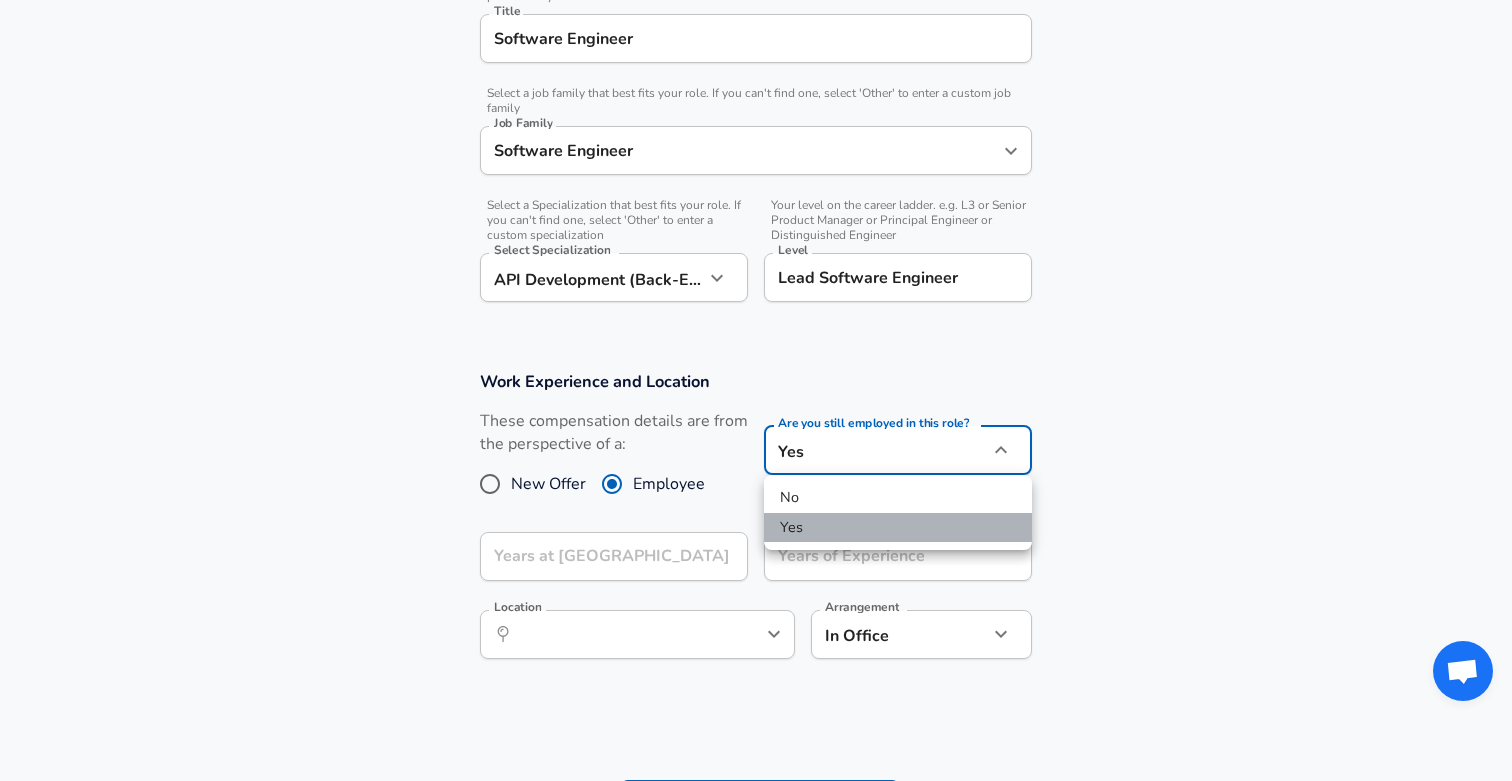 click on "Yes" at bounding box center (898, 528) 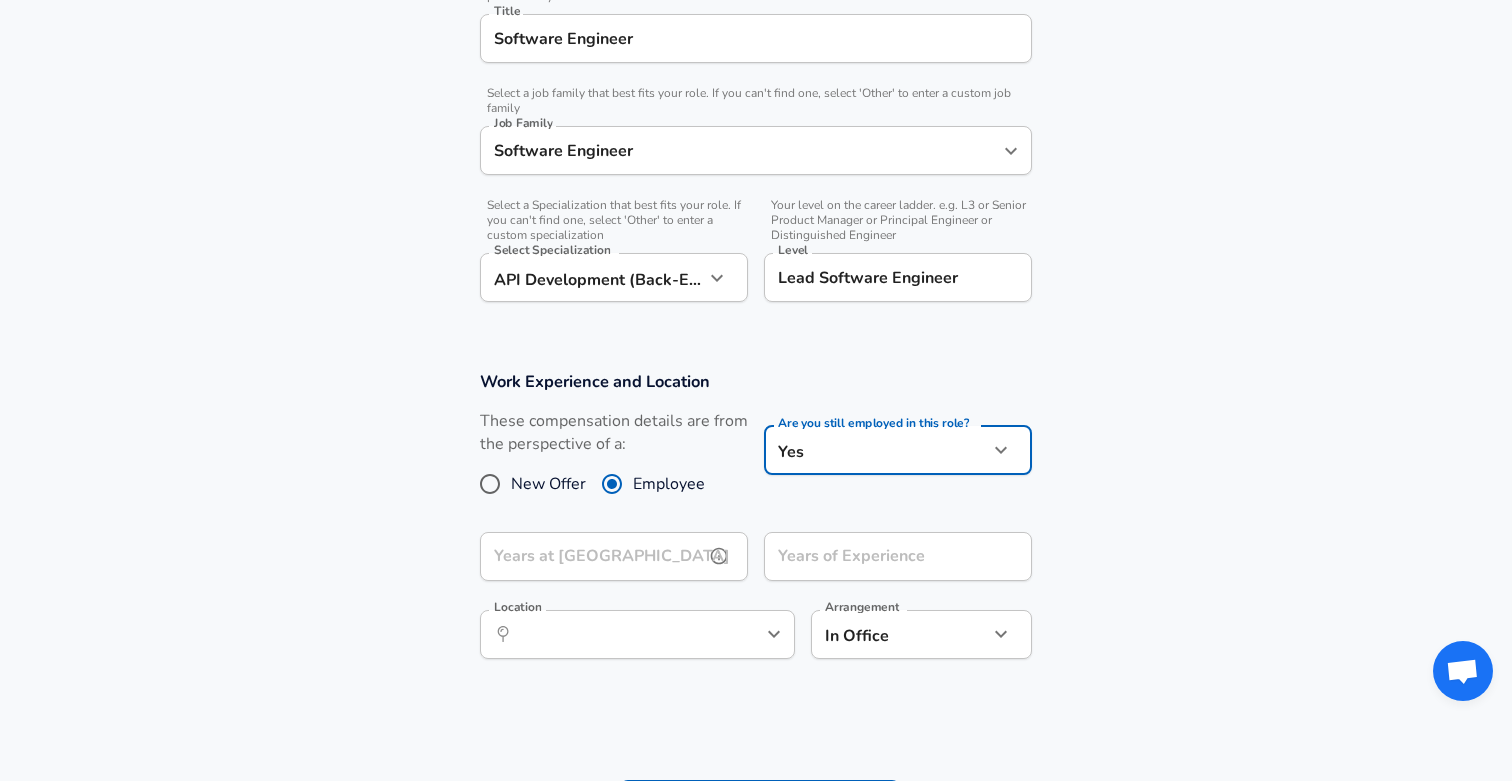 click on "Years at [GEOGRAPHIC_DATA]" at bounding box center [592, 556] 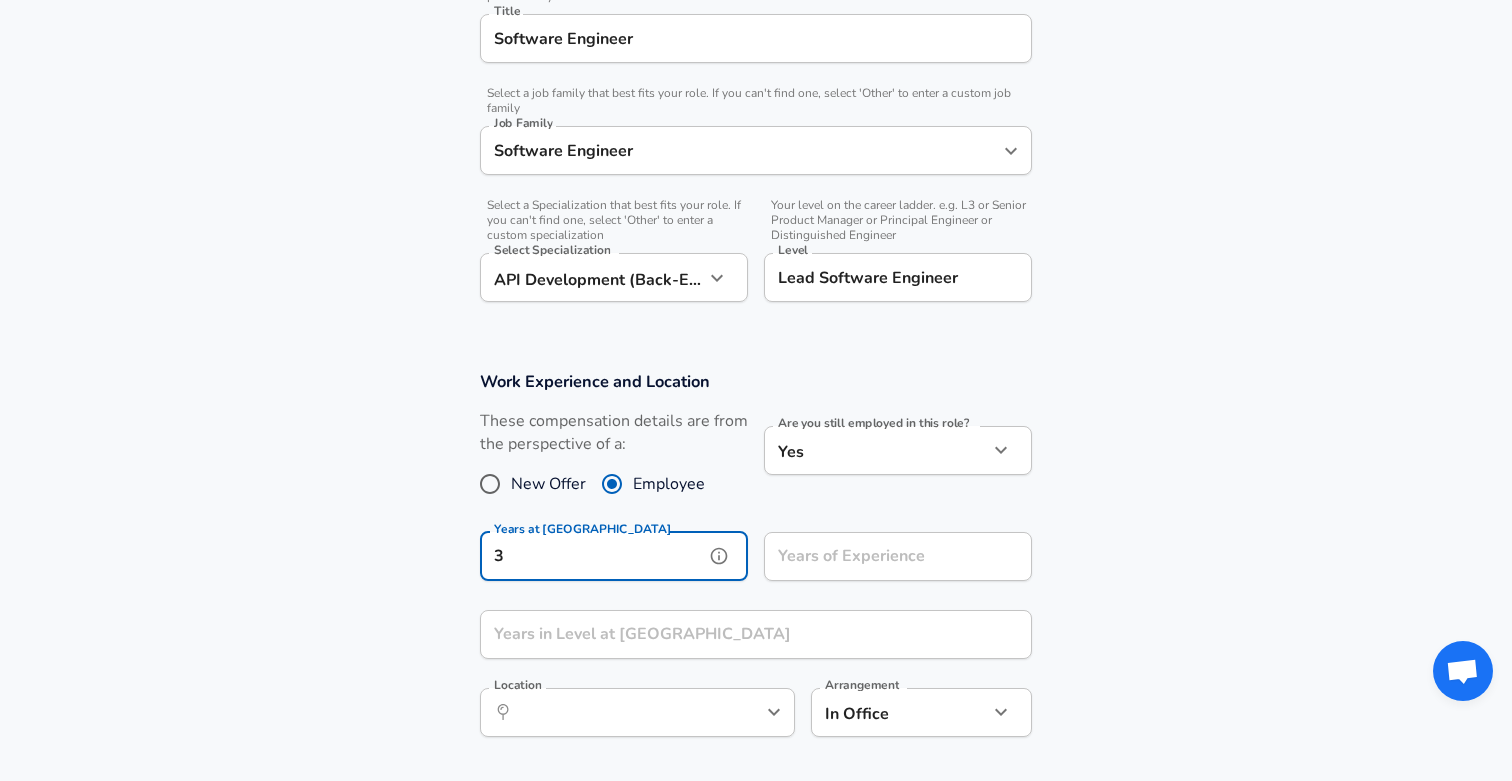 type on "3" 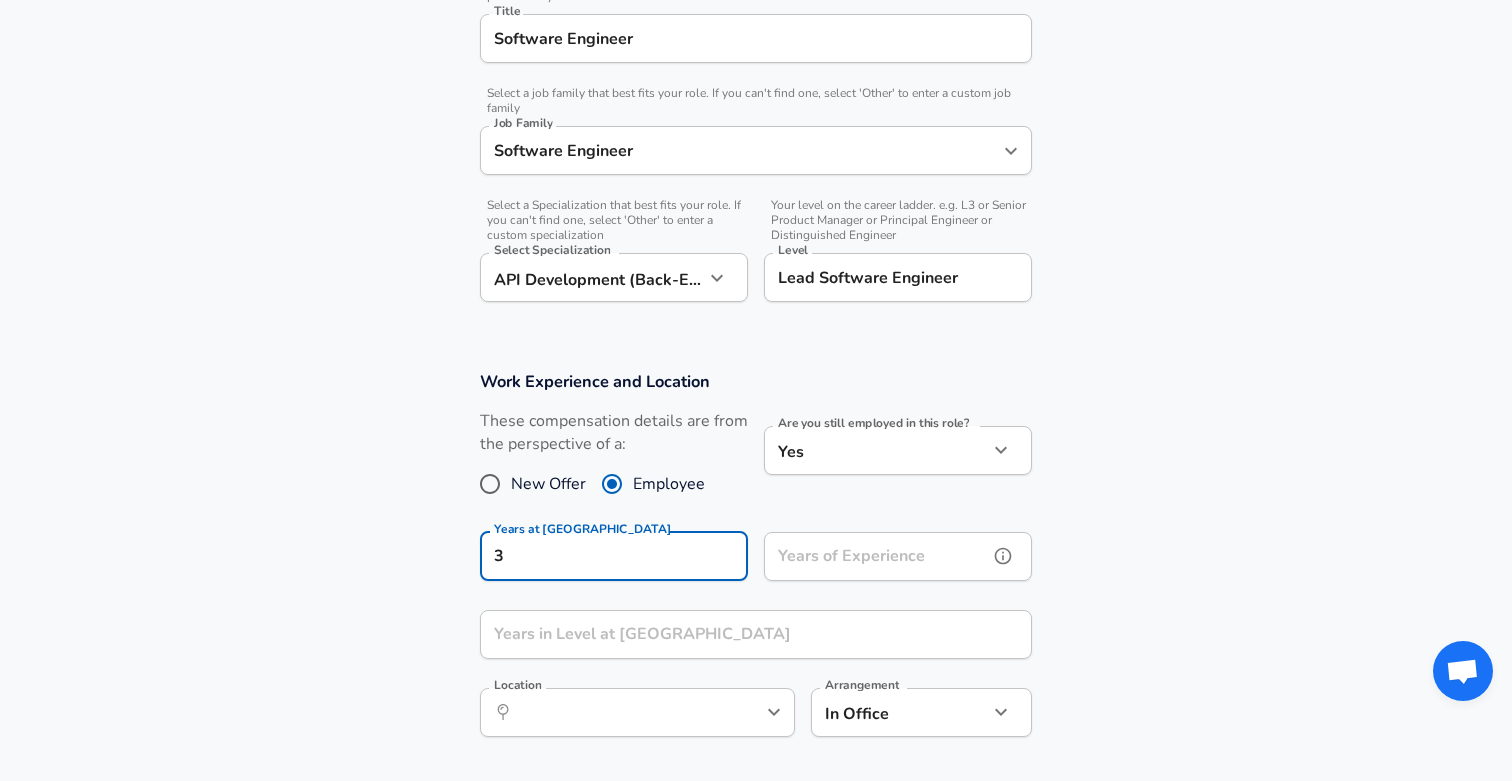 click on "Years of Experience" at bounding box center [876, 556] 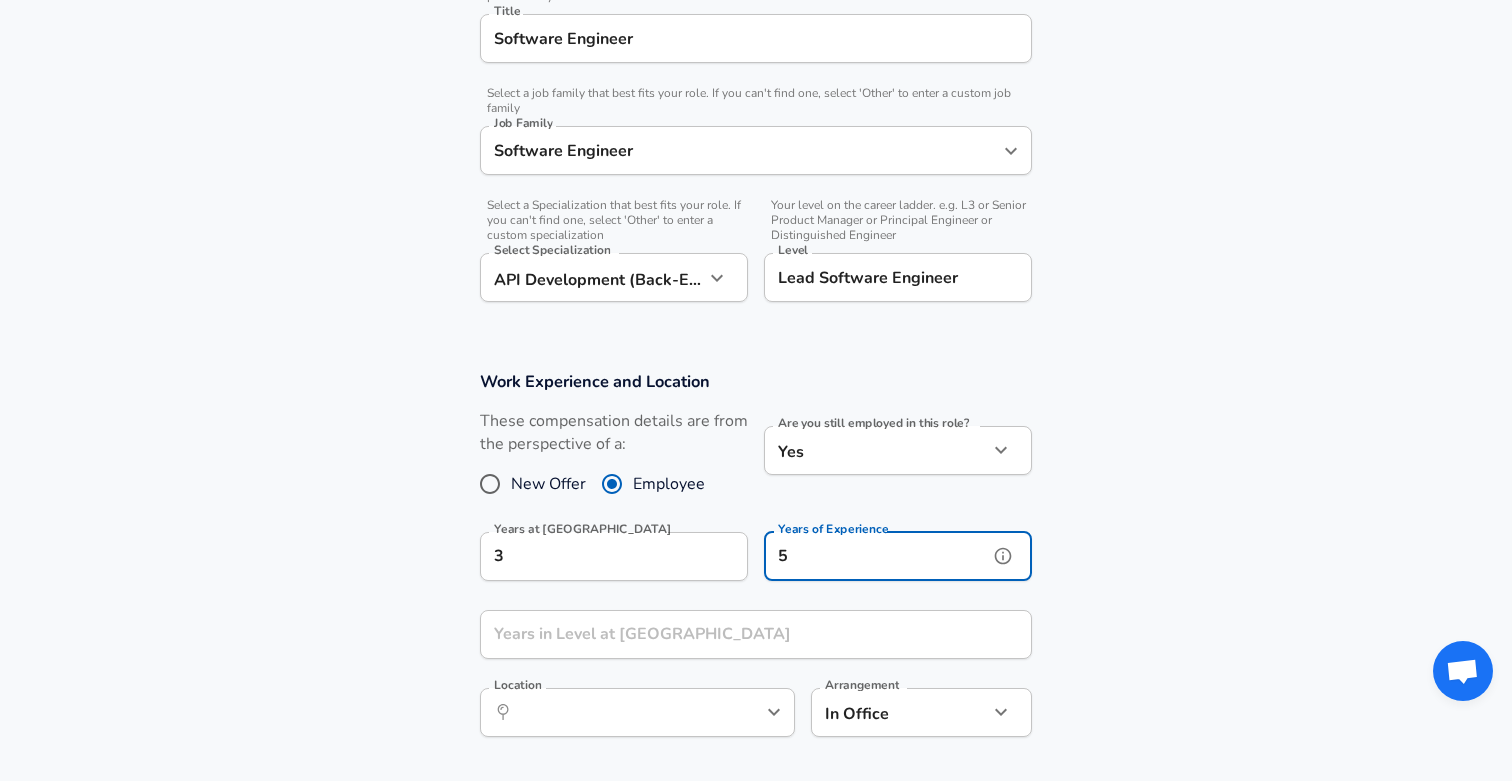 type on "5" 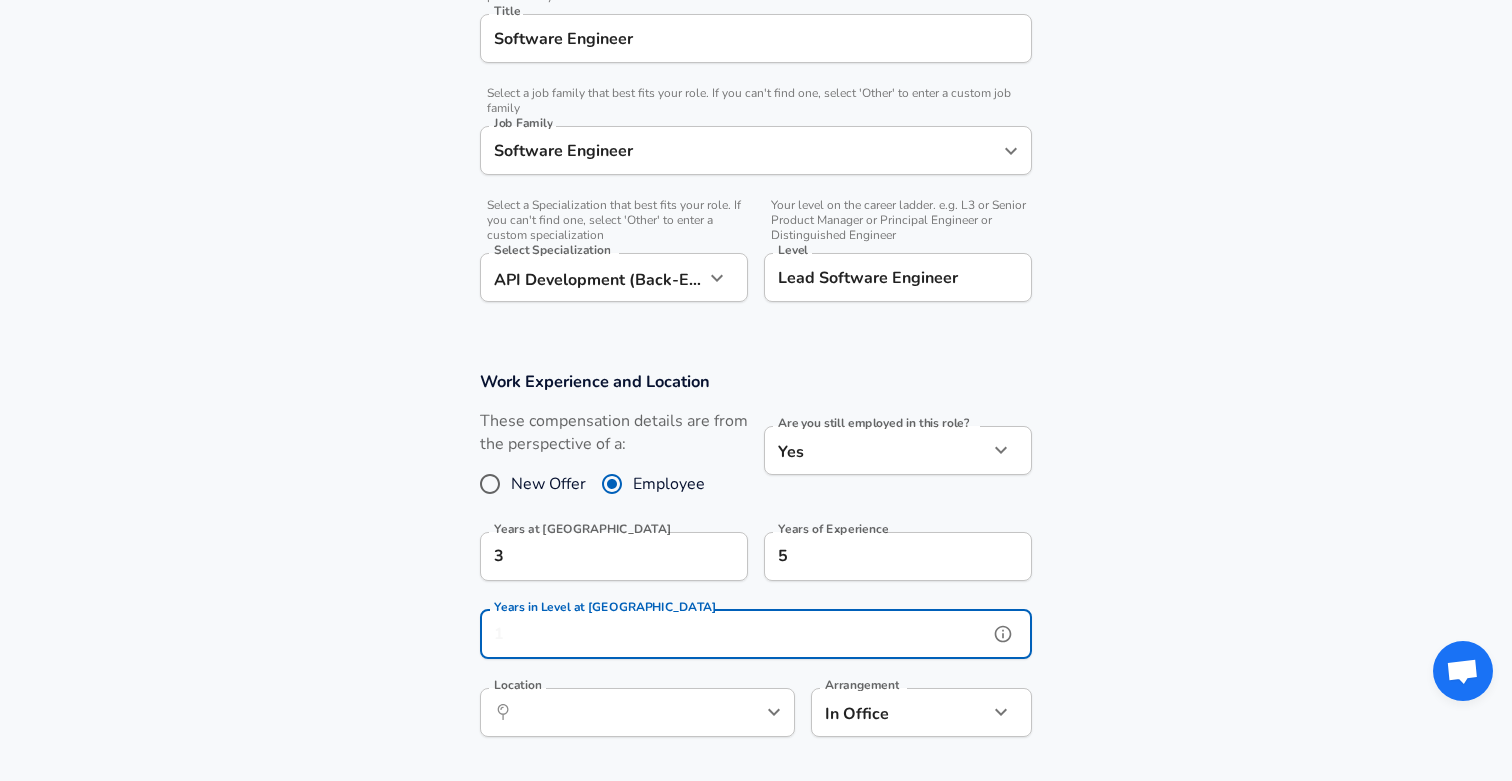 click on "Years in Level at [GEOGRAPHIC_DATA]" at bounding box center [734, 634] 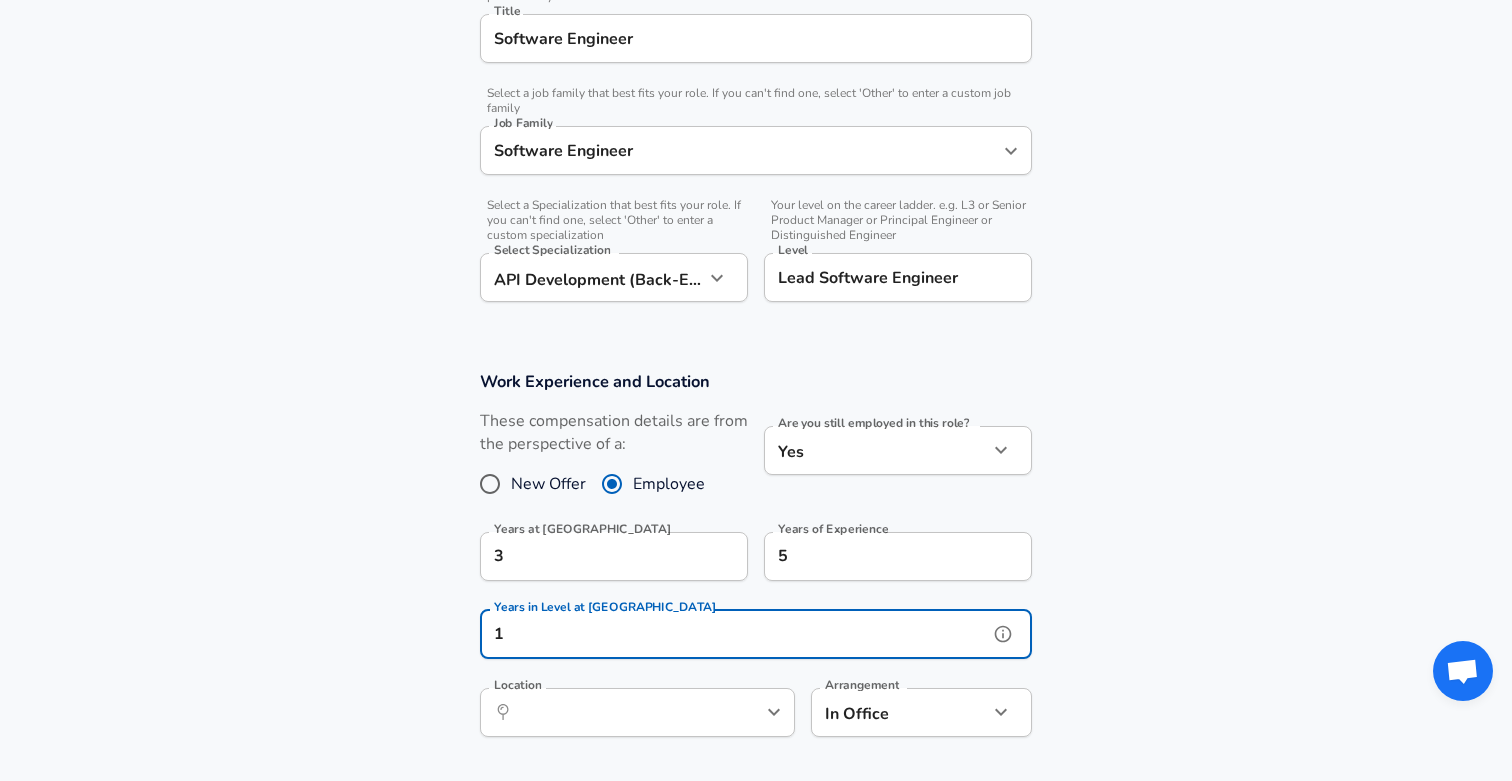 click at bounding box center (741, 712) 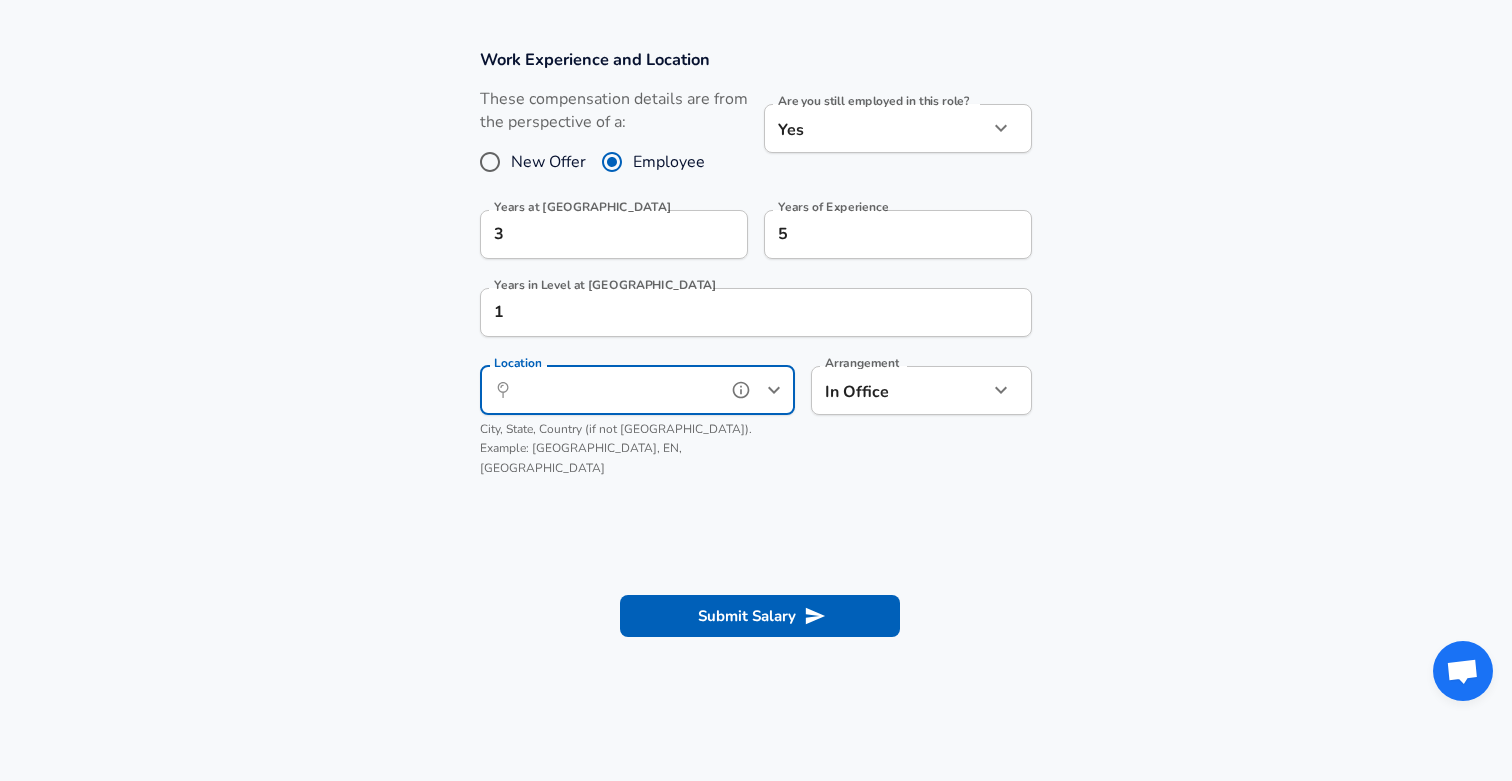 scroll, scrollTop: 877, scrollLeft: 0, axis: vertical 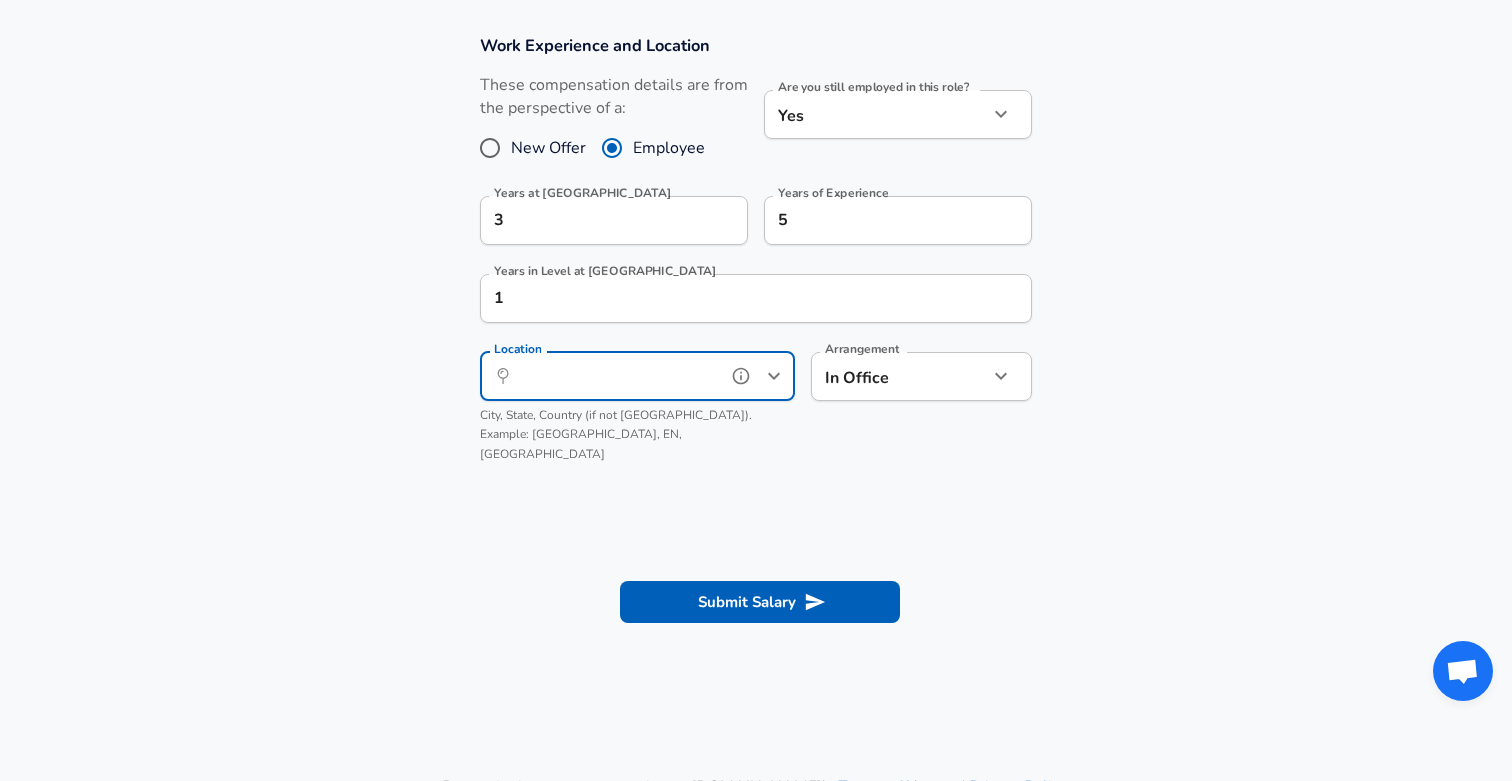 click on "Location" at bounding box center (615, 376) 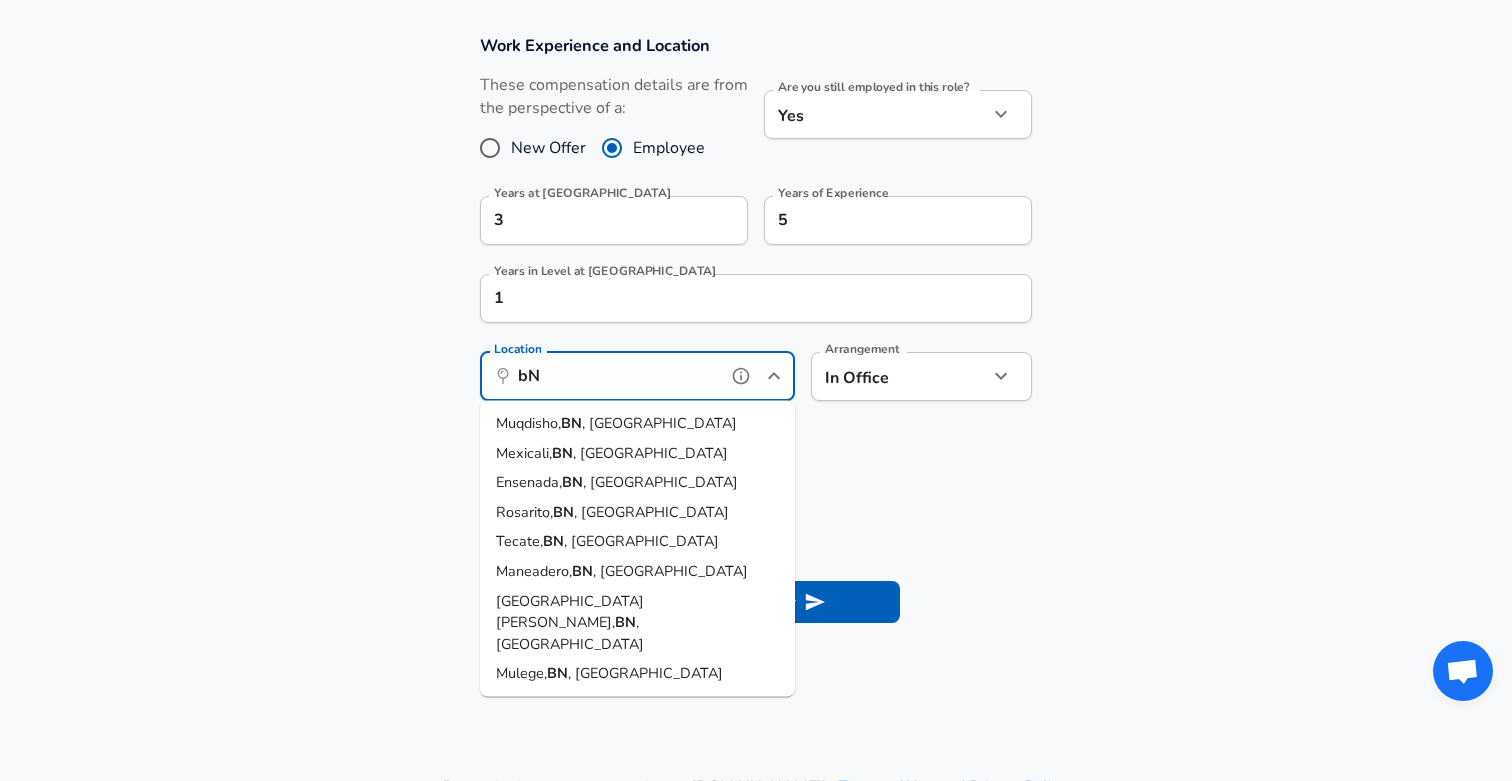 type on "b" 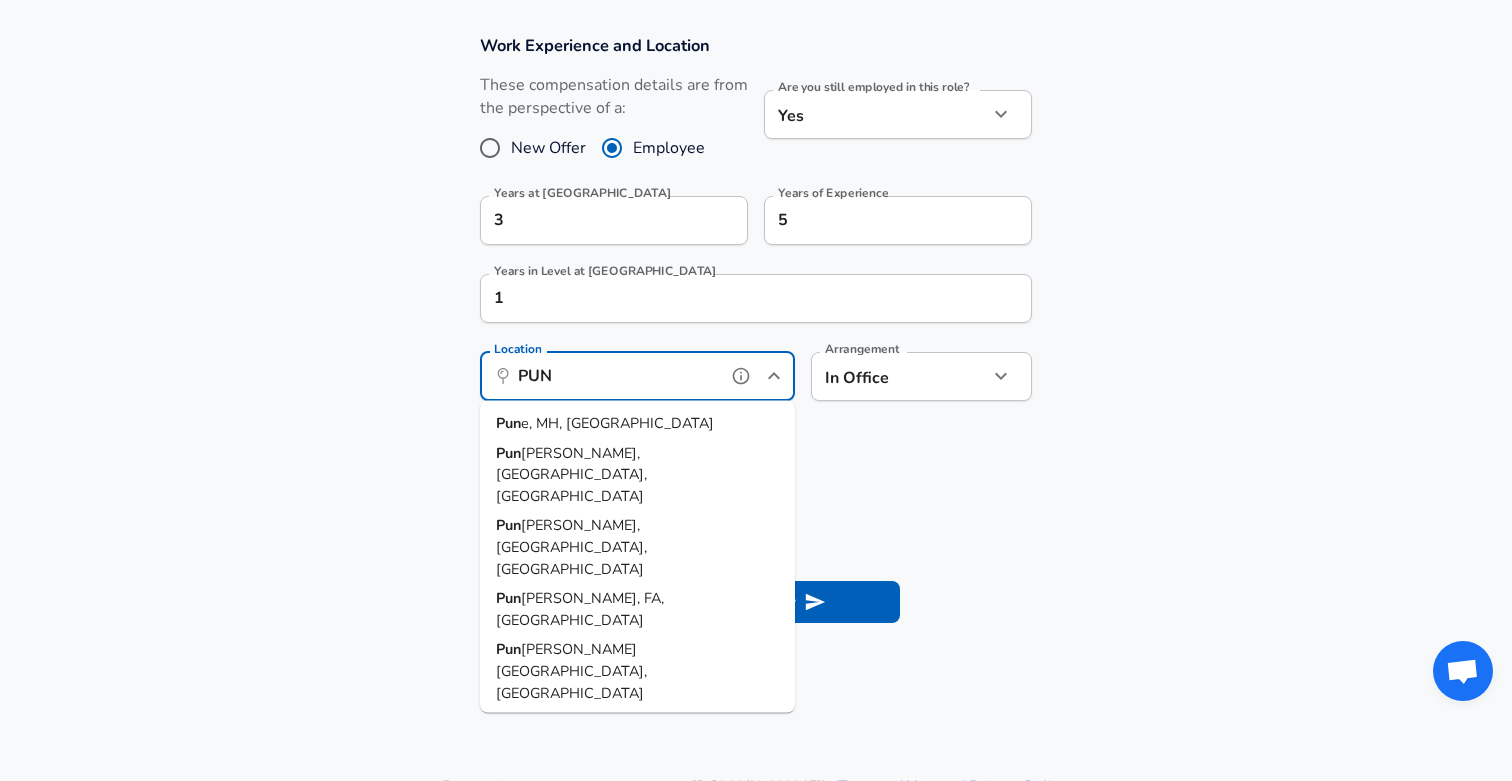click on "Pun e, MH, [GEOGRAPHIC_DATA]" at bounding box center (637, 424) 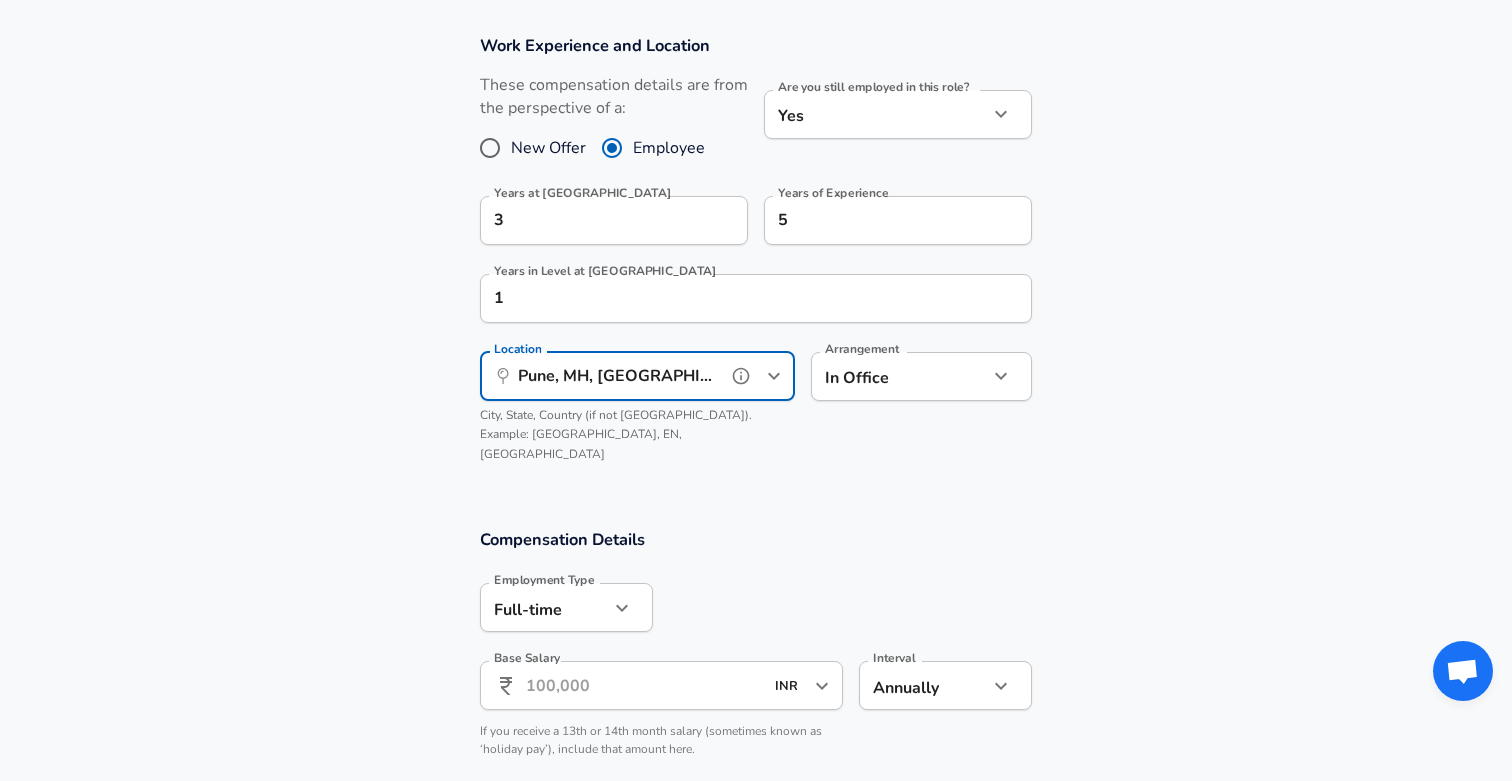 type on "Pune, MH, [GEOGRAPHIC_DATA]" 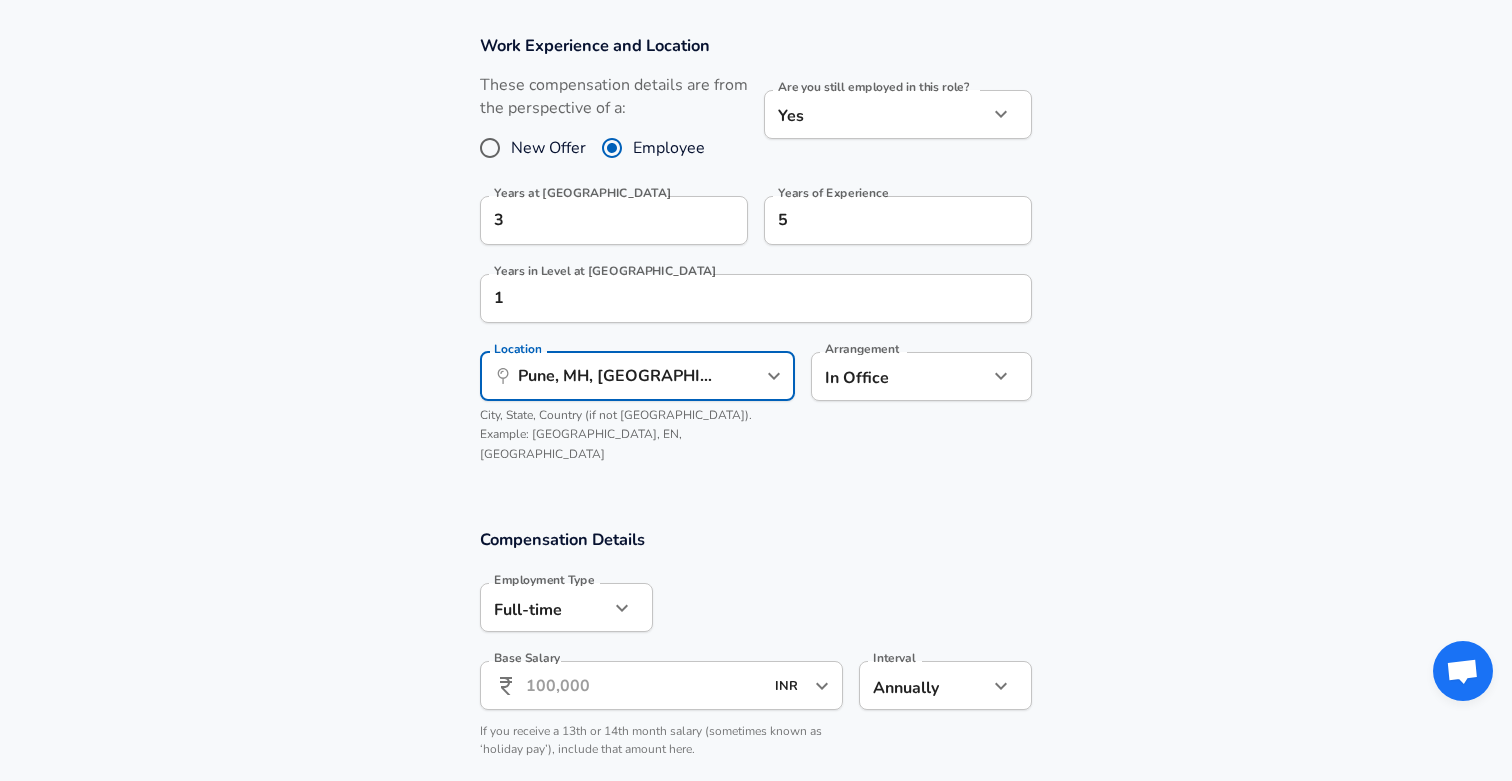 click on "Restart Add Your Salary Upload your offer letter   to verify your submission Enhance Privacy and Anonymity No Automatically hides specific fields until there are enough submissions to safely display the full details.   More Details Based on your submission and the data points that we have already collected, we will automatically hide and anonymize specific fields if there aren't enough data points to remain sufficiently anonymous. Company & Title Information   Enter the company you received your offer from Company Razorpay Company   Select the title that closest resembles your official title. This should be similar to the title that was present on your offer letter. Title Software Engineer Title   Select a job family that best fits your role. If you can't find one, select 'Other' to enter a custom job family Job Family Software Engineer Job Family   Select a Specialization that best fits your role. If you can't find one, select 'Other' to enter a custom specialization Select Specialization   Level Level Yes 3" at bounding box center [756, -487] 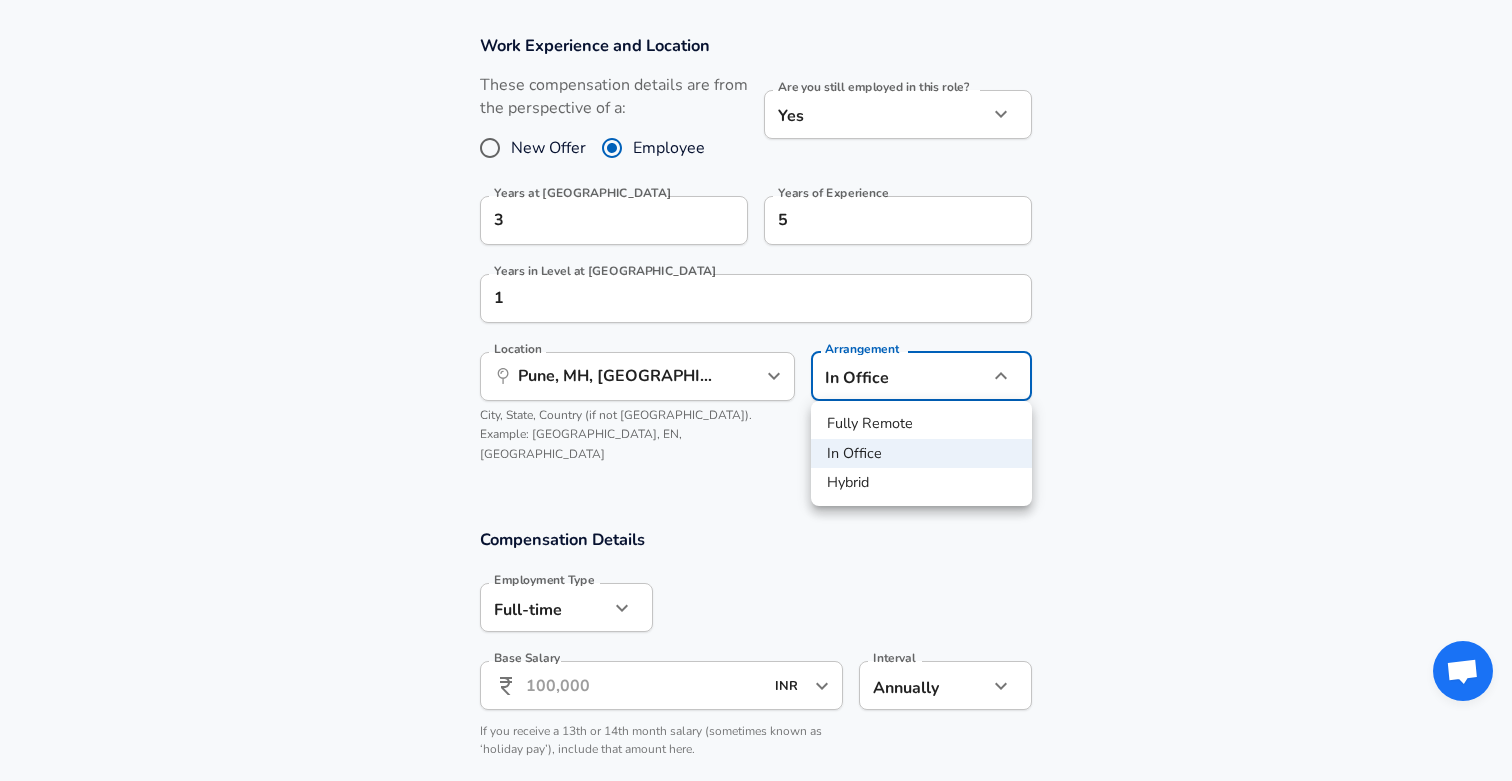 click at bounding box center (756, 390) 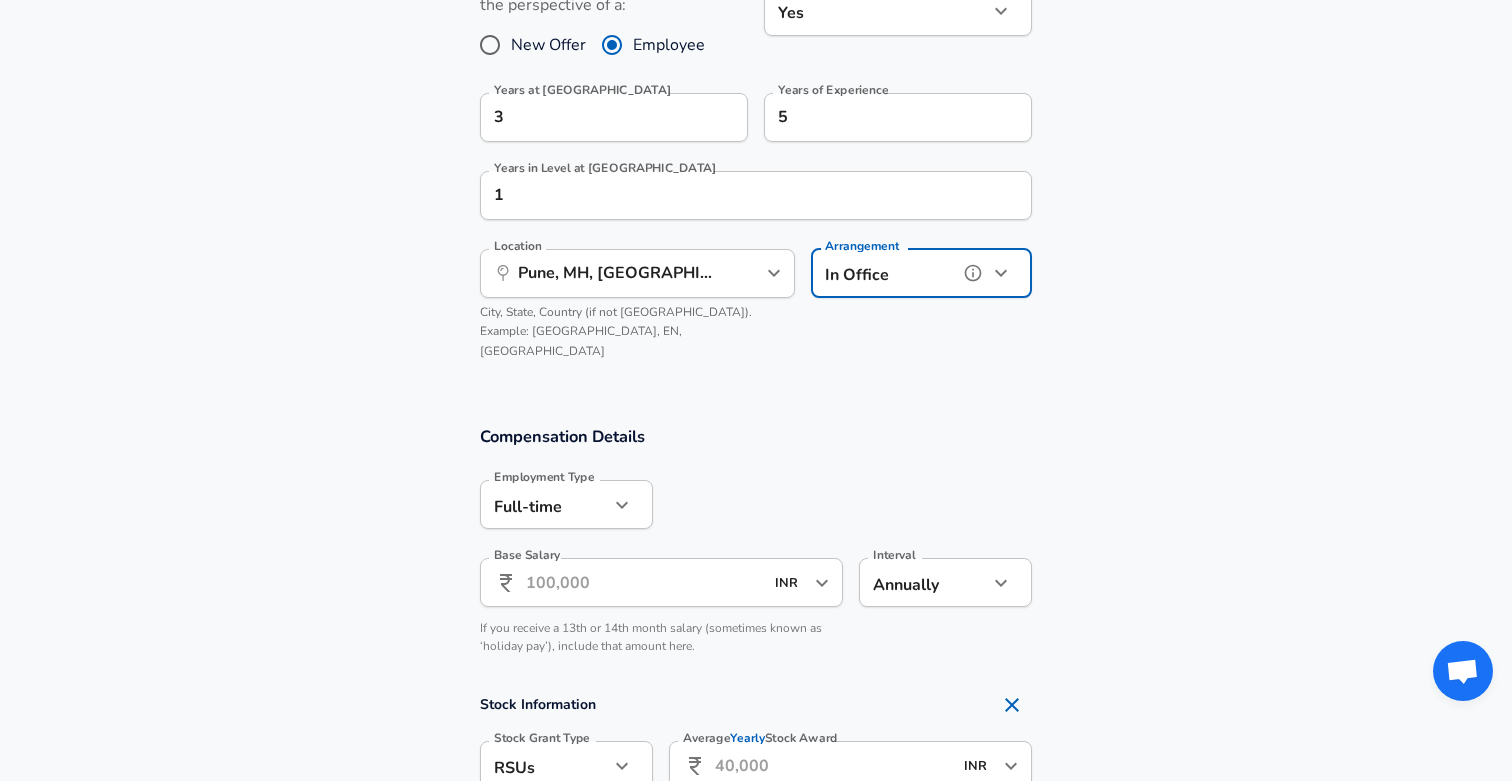 scroll, scrollTop: 983, scrollLeft: 0, axis: vertical 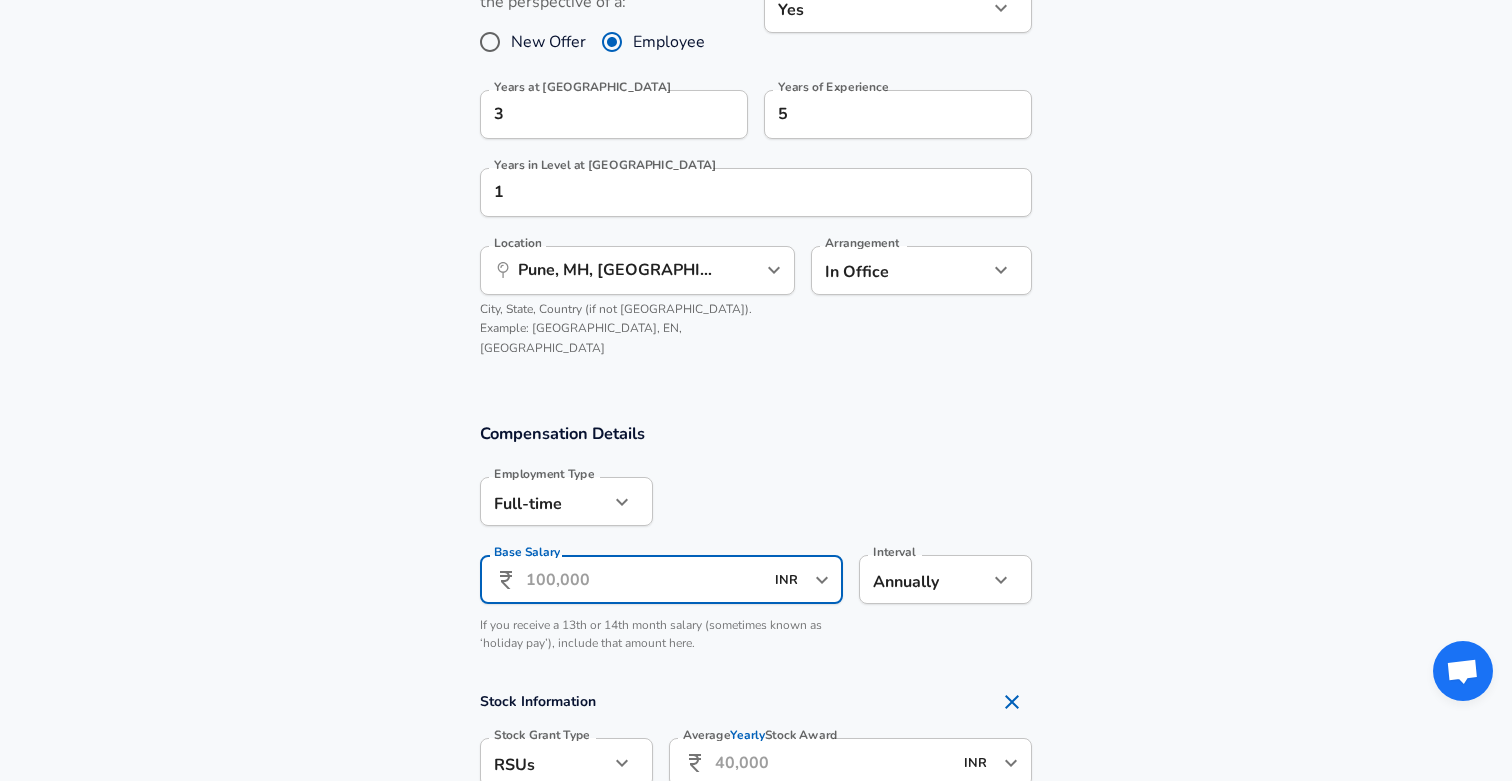 click on "Base Salary" at bounding box center [644, 579] 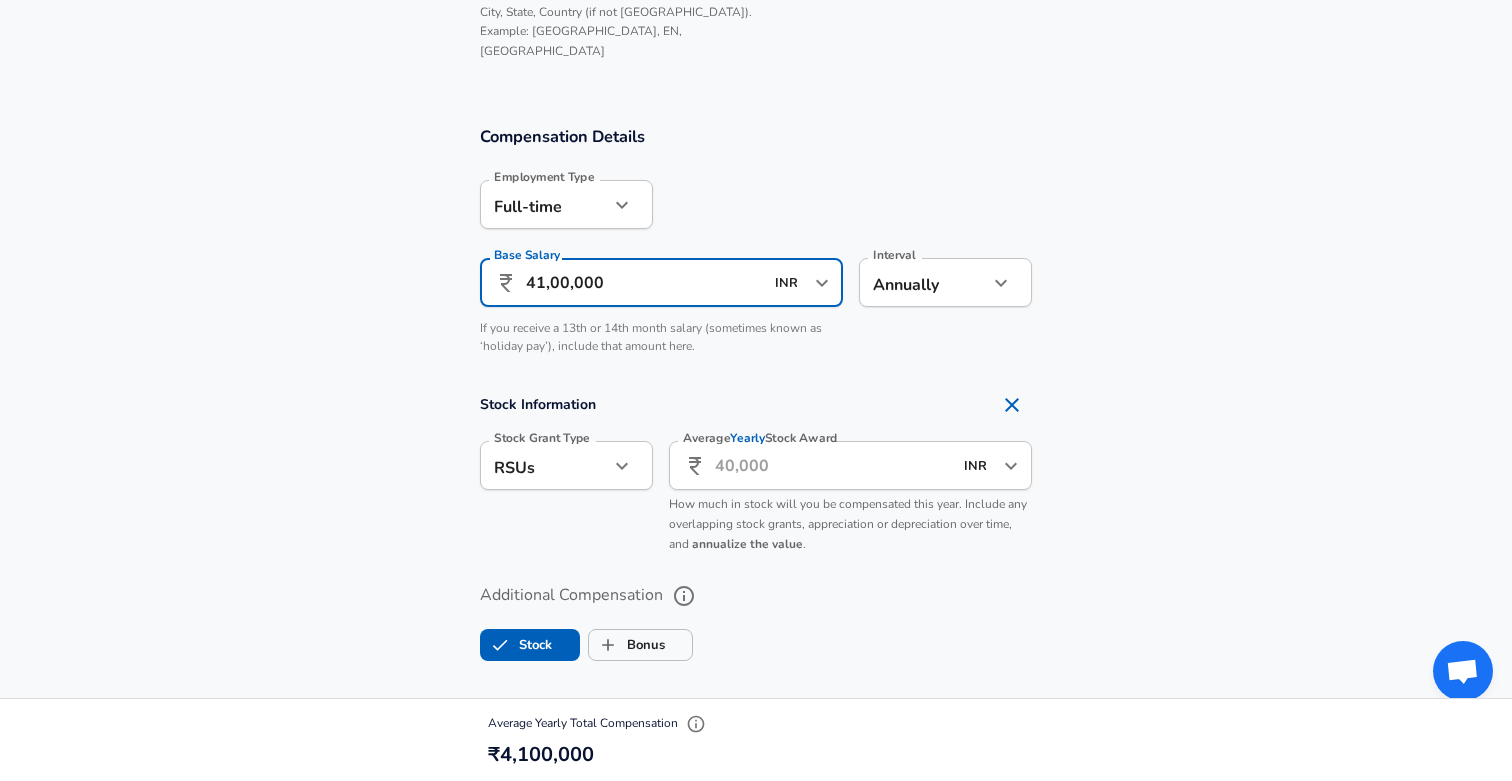 scroll, scrollTop: 1276, scrollLeft: 0, axis: vertical 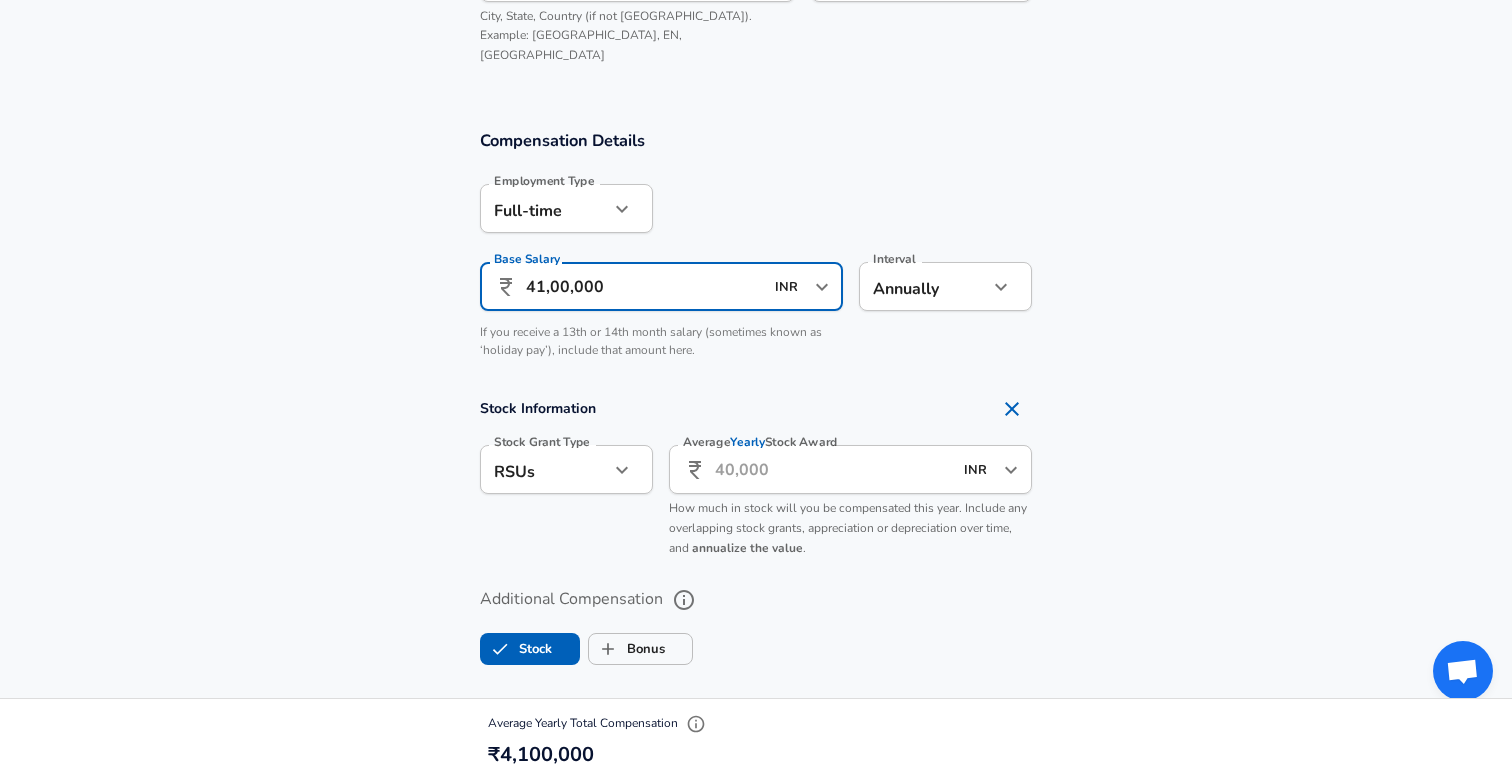 type on "41,00,000" 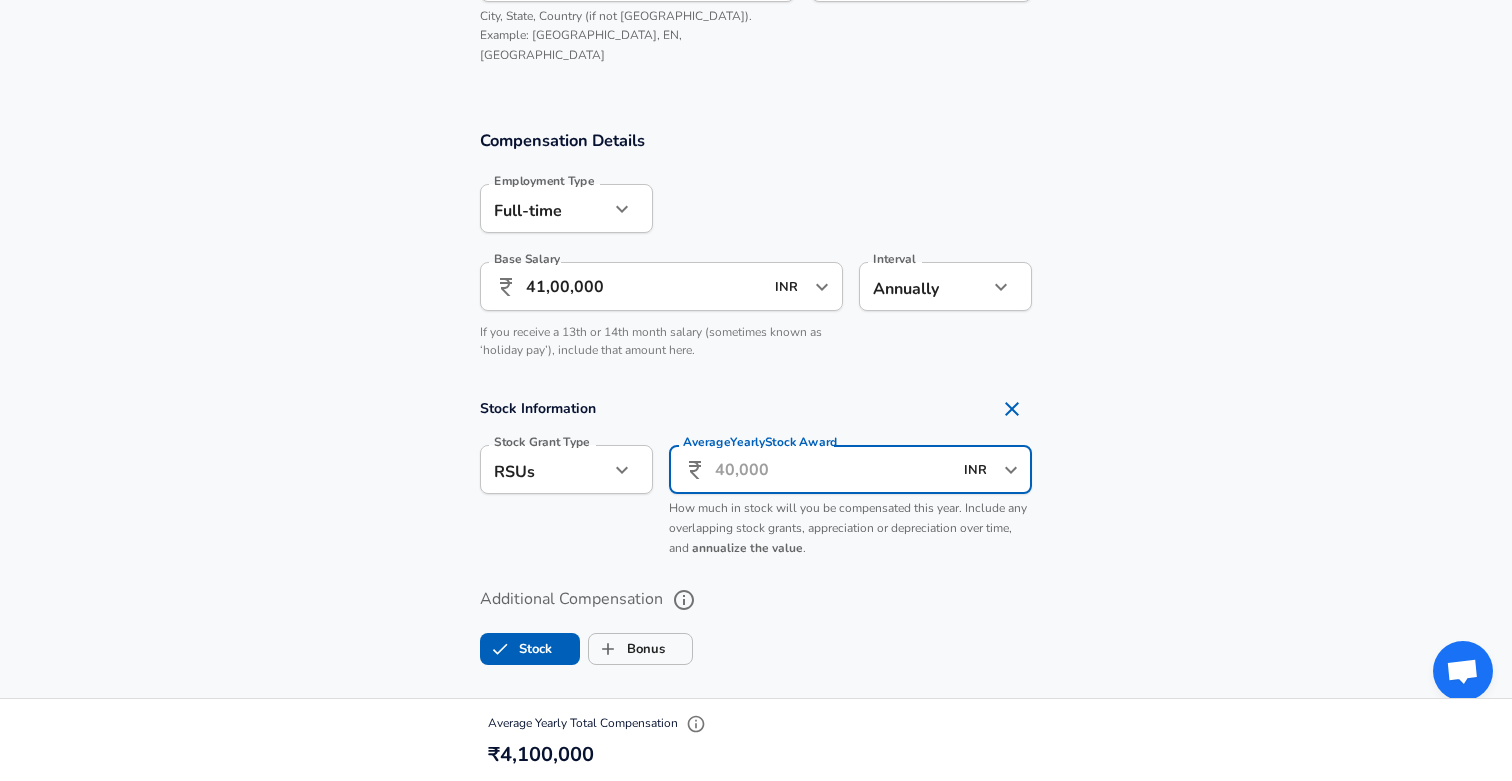 click on "Average  Yearly  Stock Award" at bounding box center [833, 469] 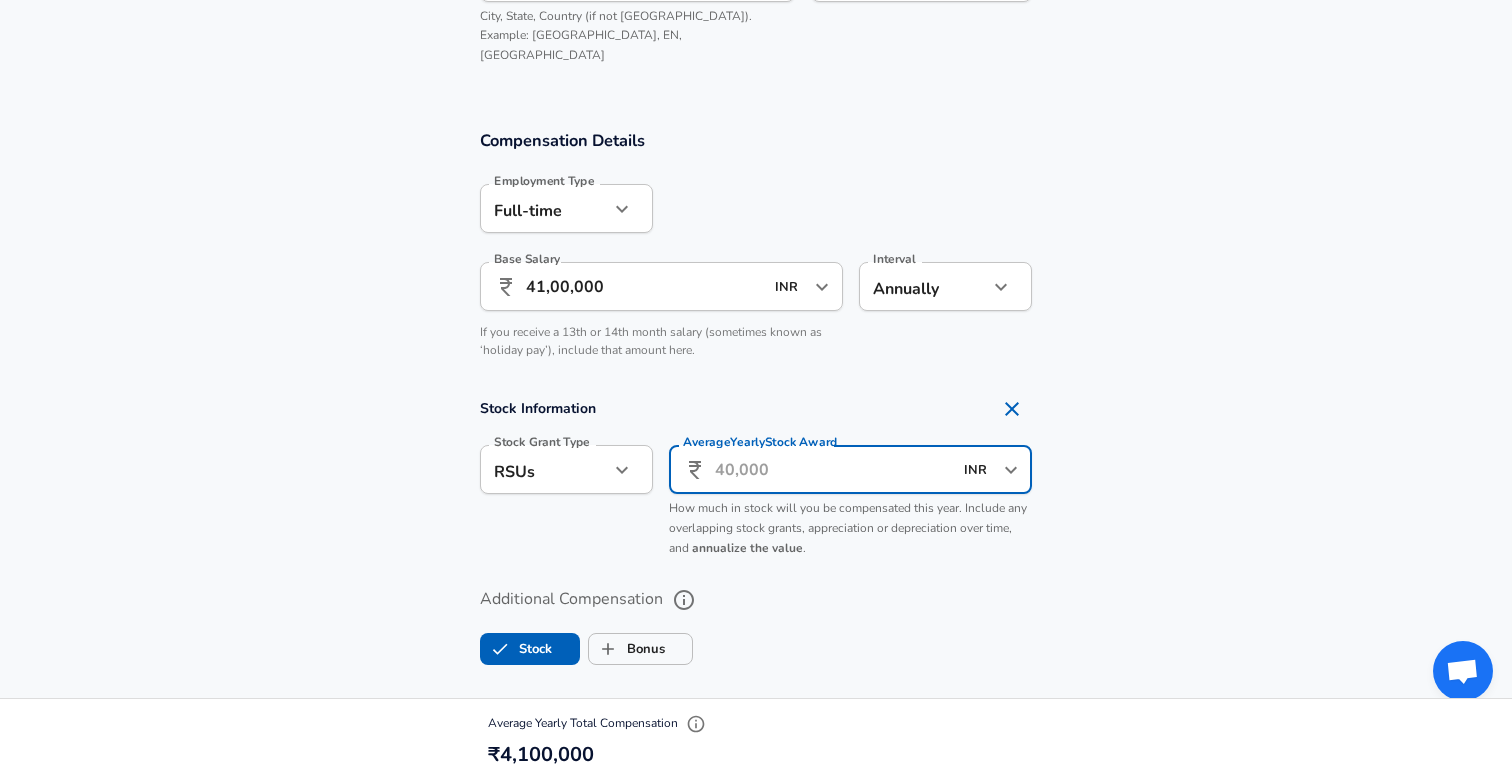 type on "2" 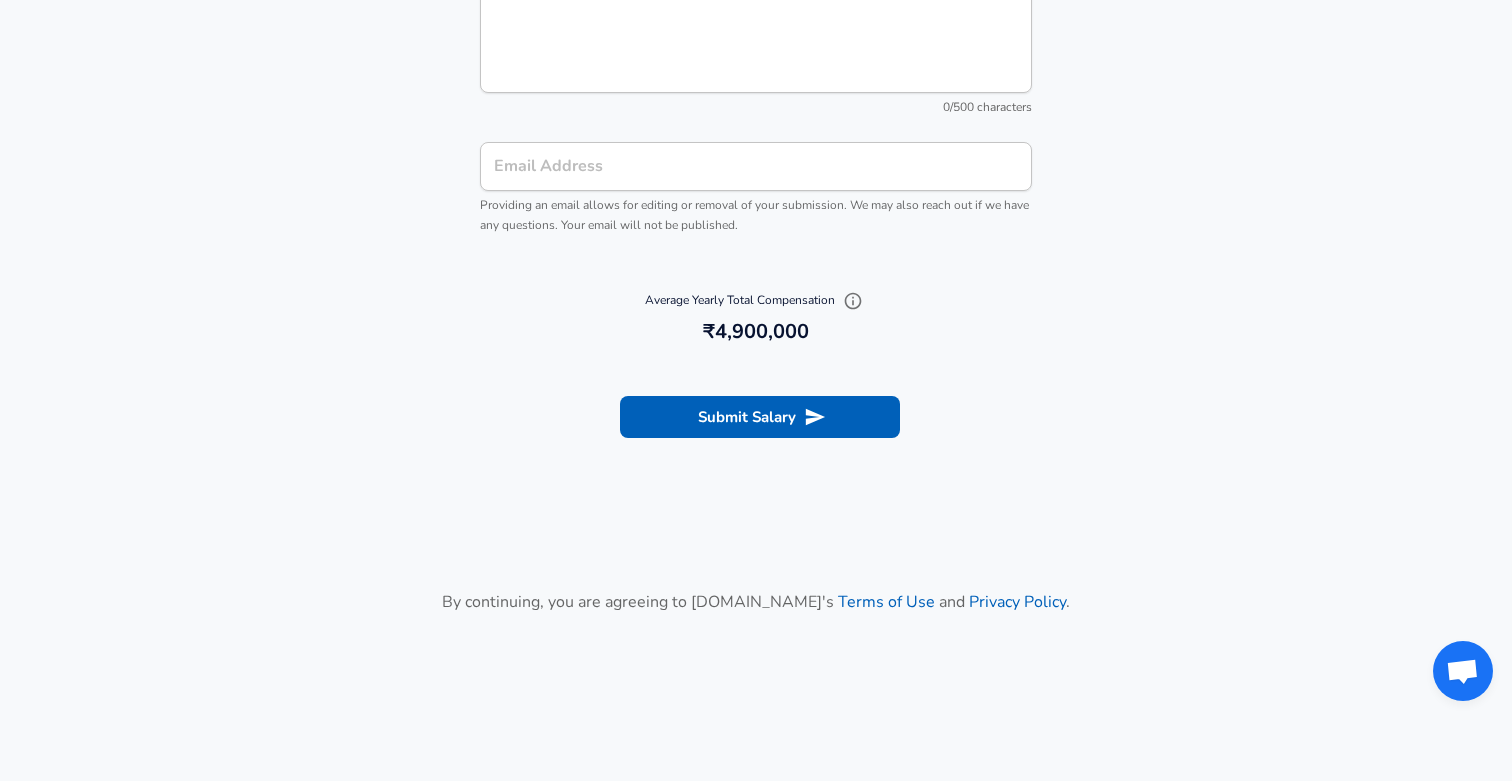 scroll, scrollTop: 2483, scrollLeft: 0, axis: vertical 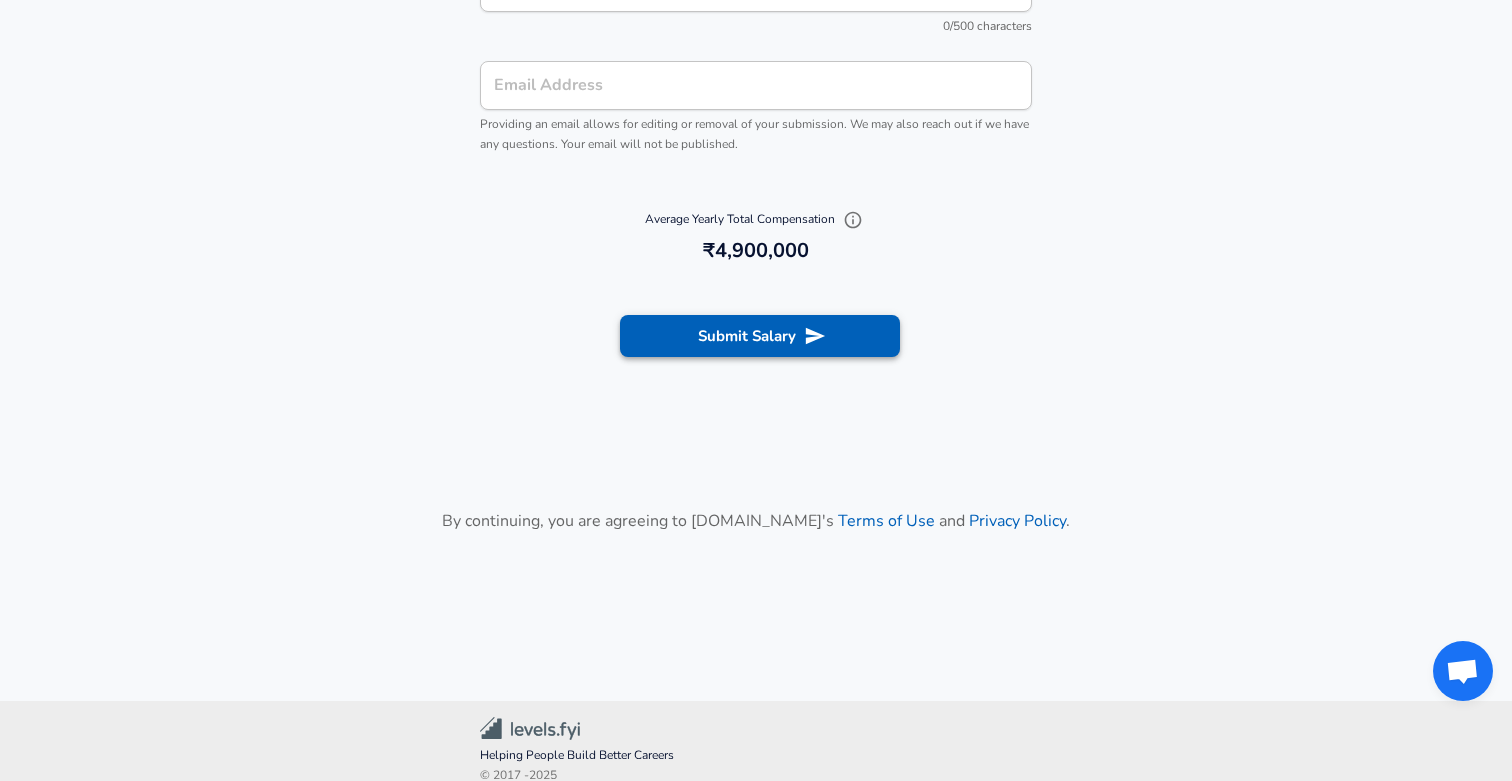 type on "8,00,000" 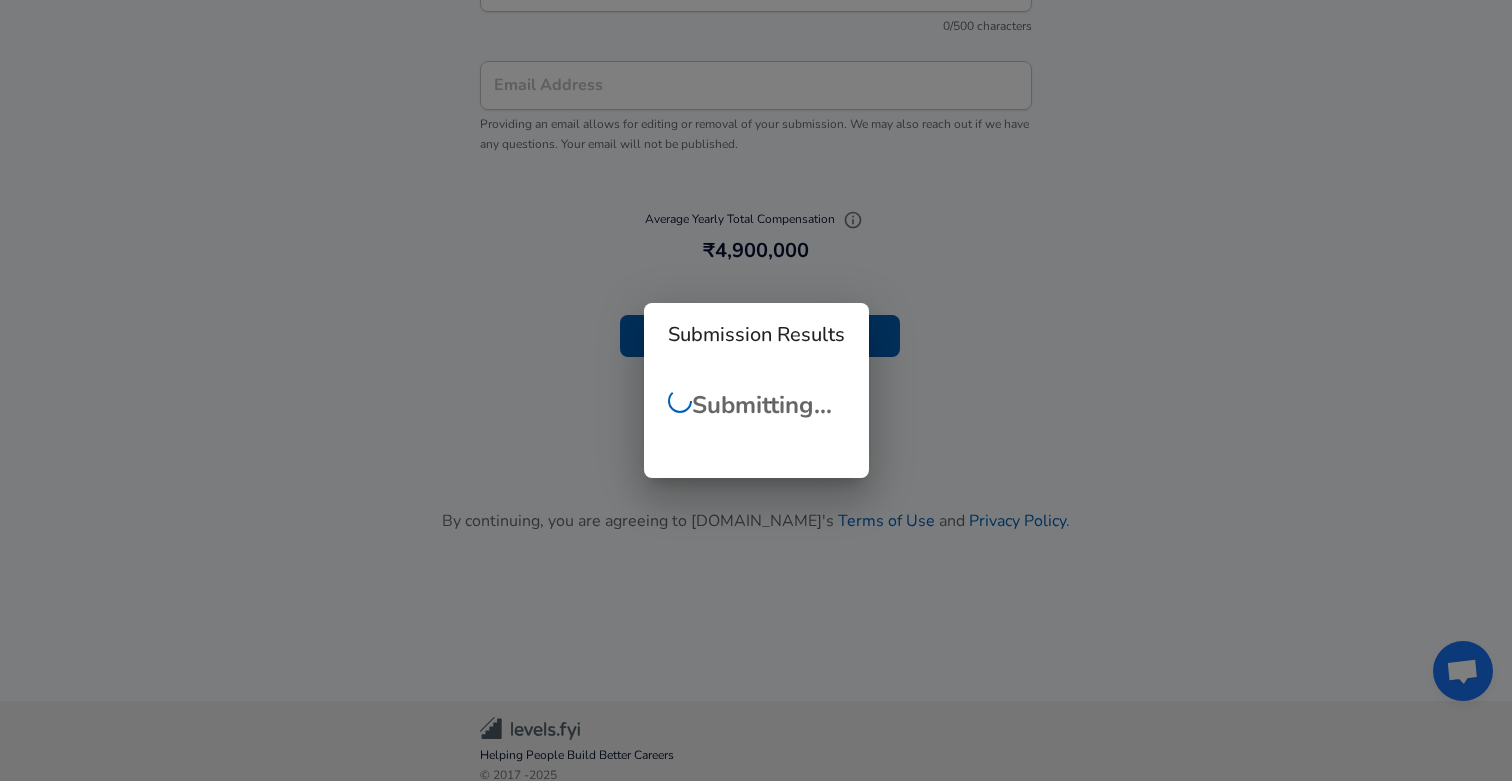scroll, scrollTop: 744, scrollLeft: 0, axis: vertical 